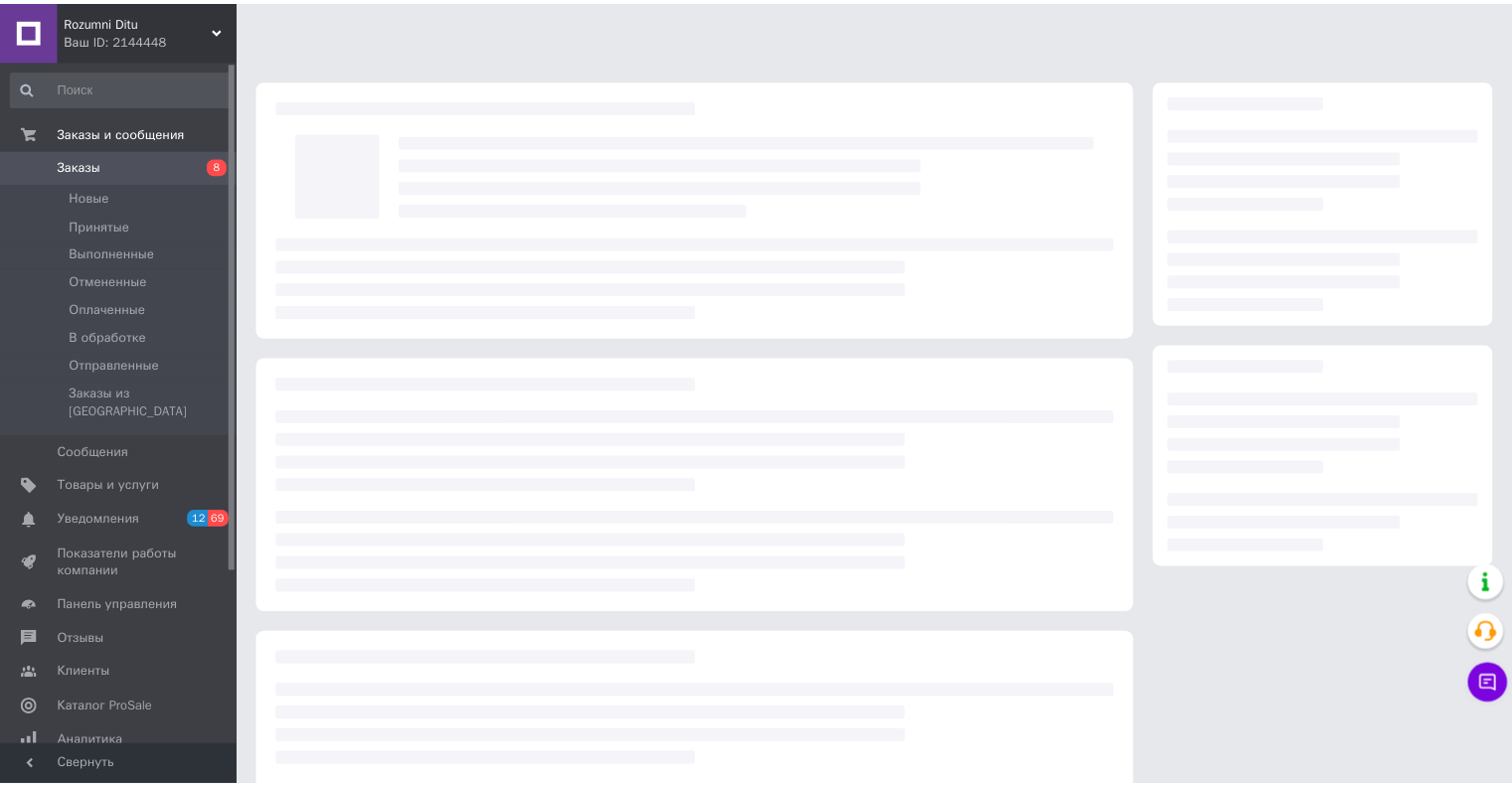 scroll, scrollTop: 0, scrollLeft: 0, axis: both 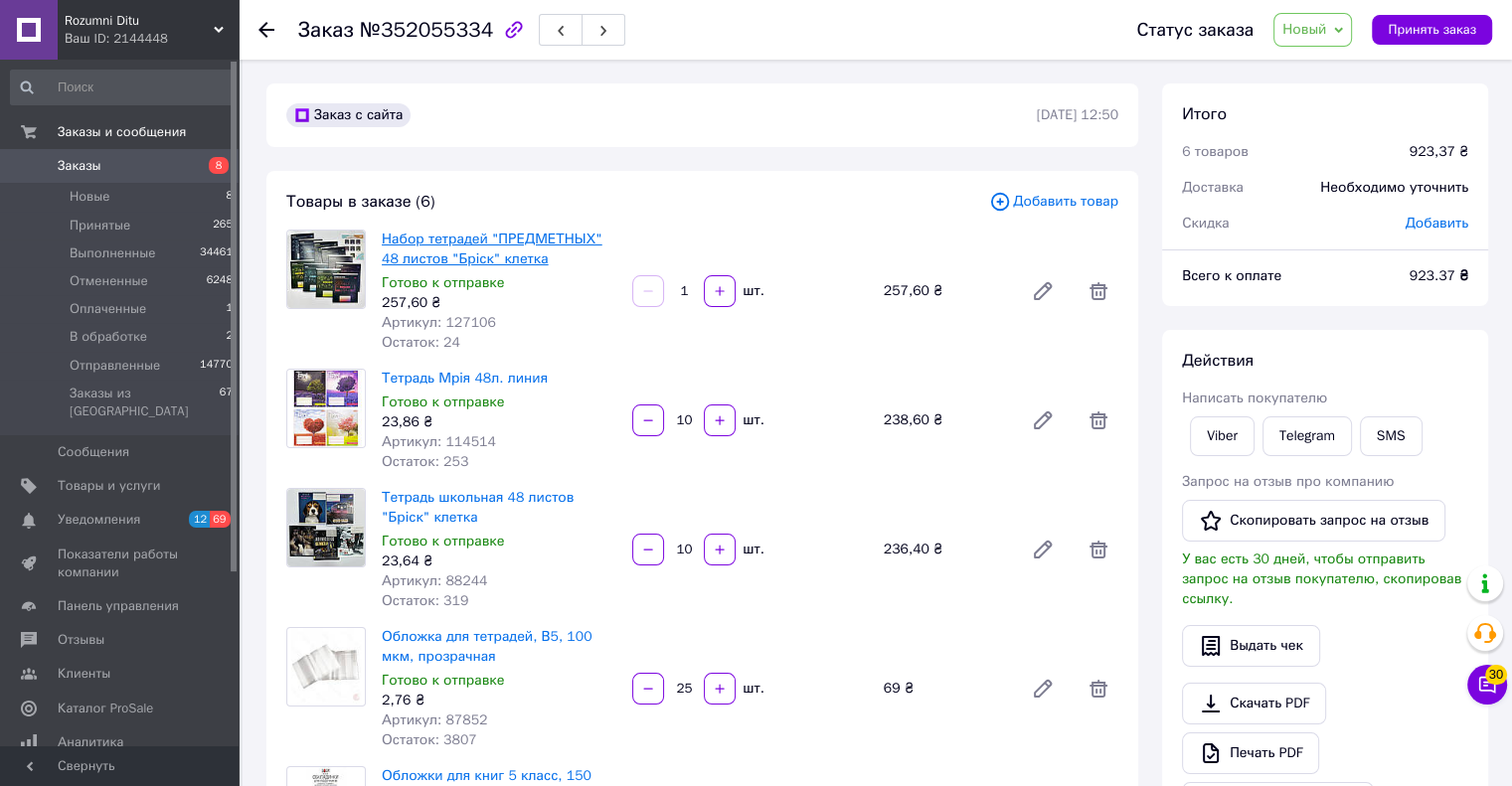 click on "Набор тетрадей "ПРЕДМЕТНЫХ" 48 листов "Бріск" клетка" at bounding box center (492, 248) 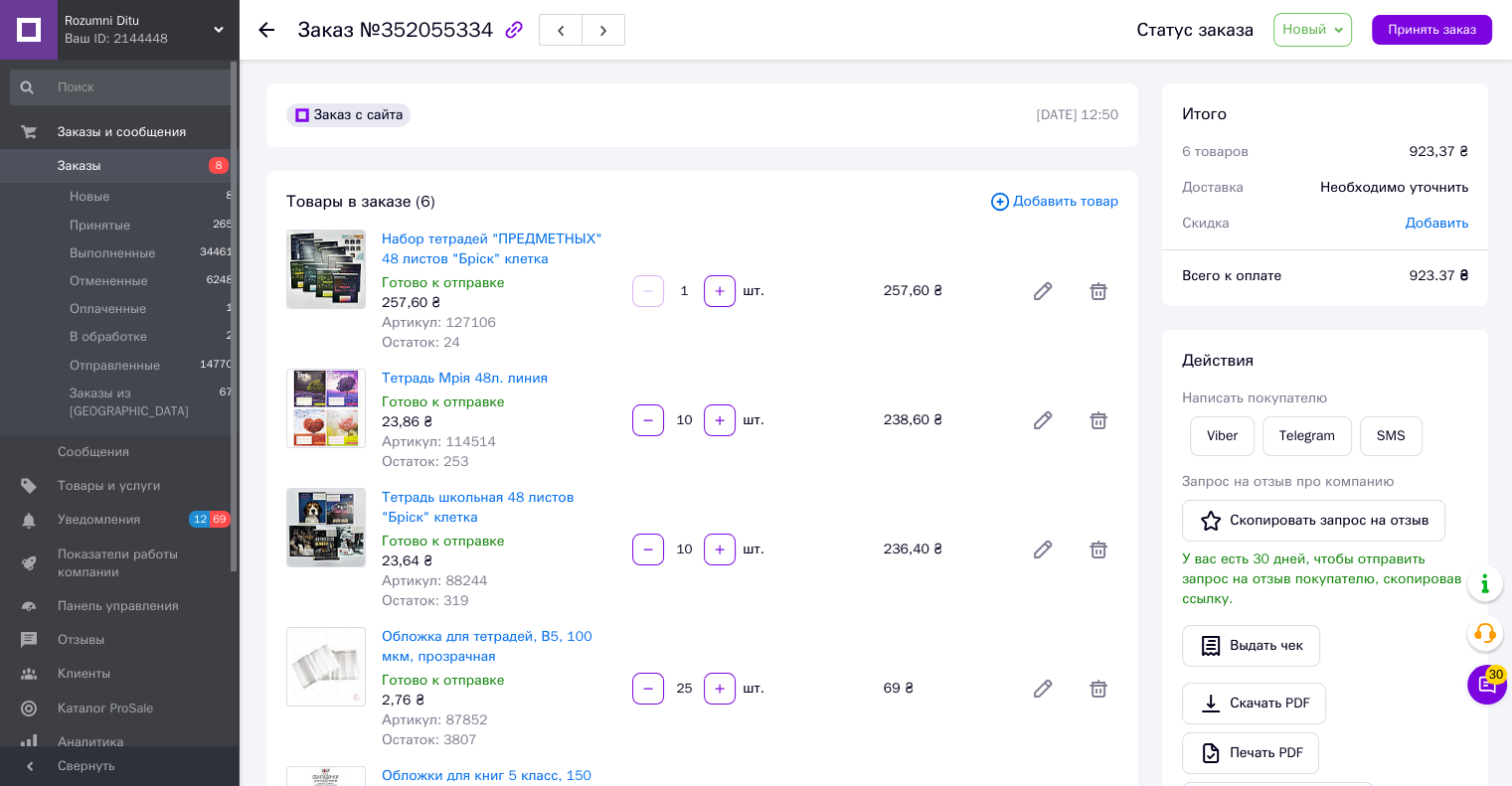 click on "Заказы" at bounding box center [80, 166] 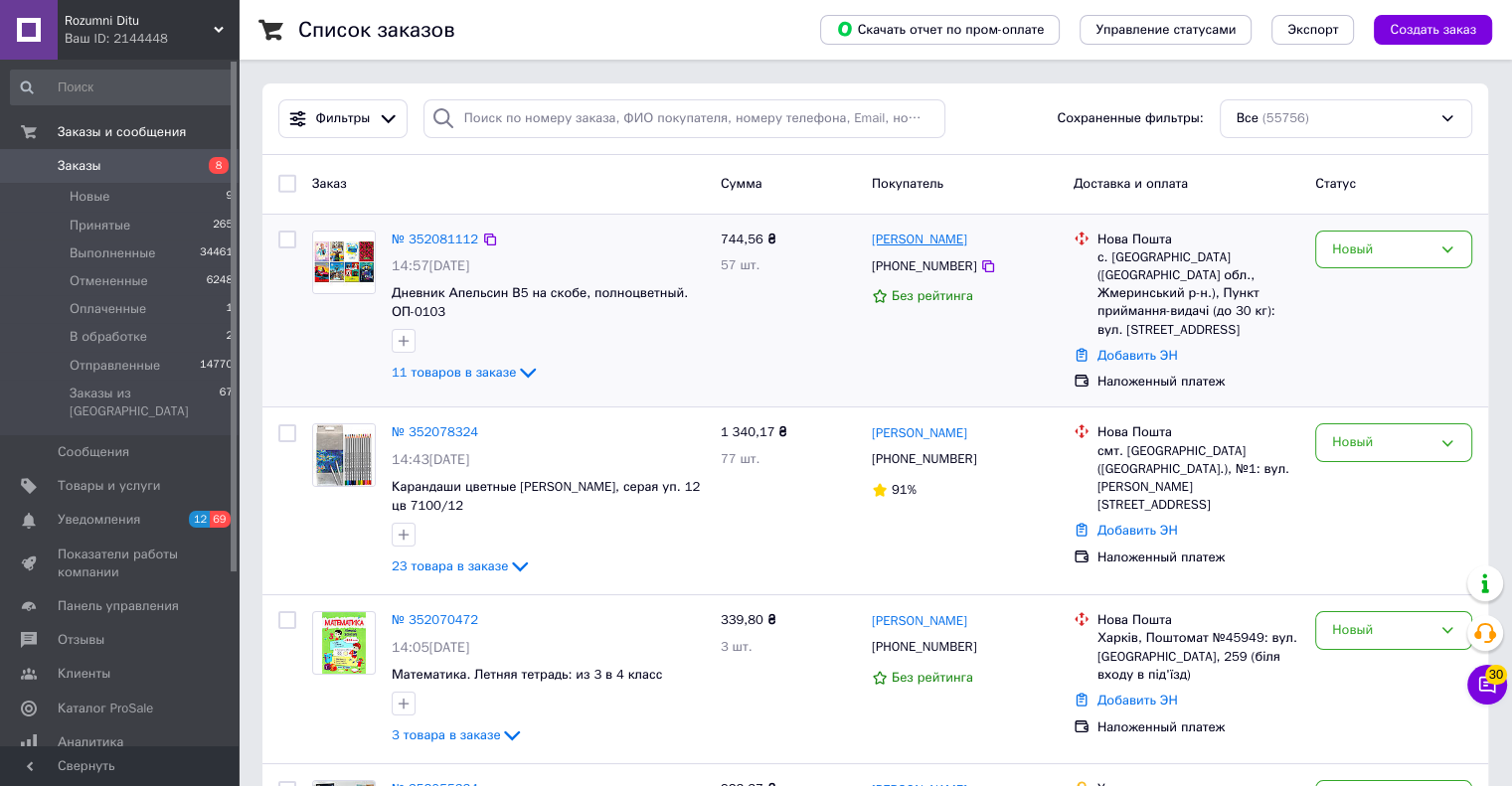 click on "[PERSON_NAME]" at bounding box center (920, 239) 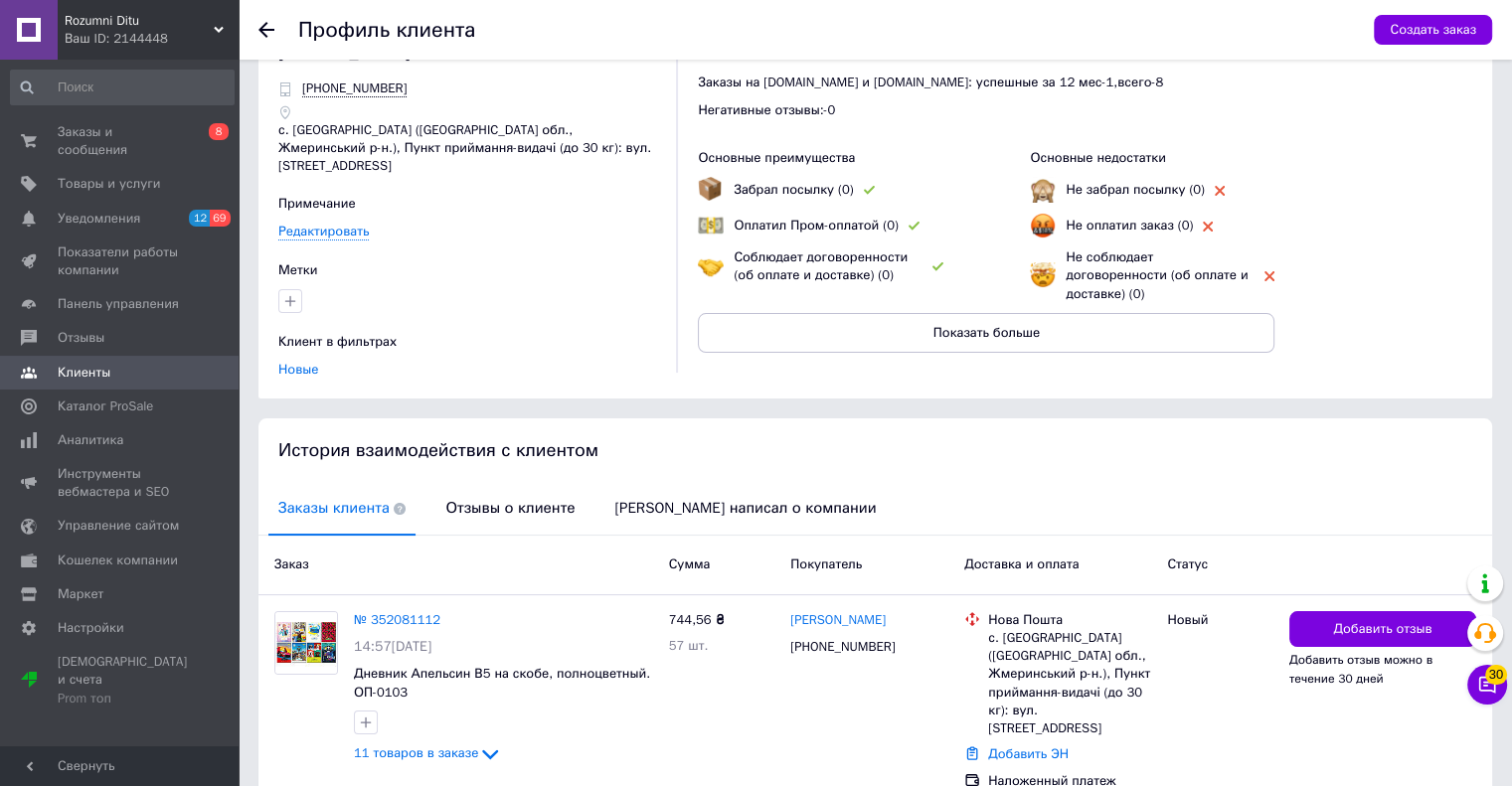 scroll, scrollTop: 115, scrollLeft: 0, axis: vertical 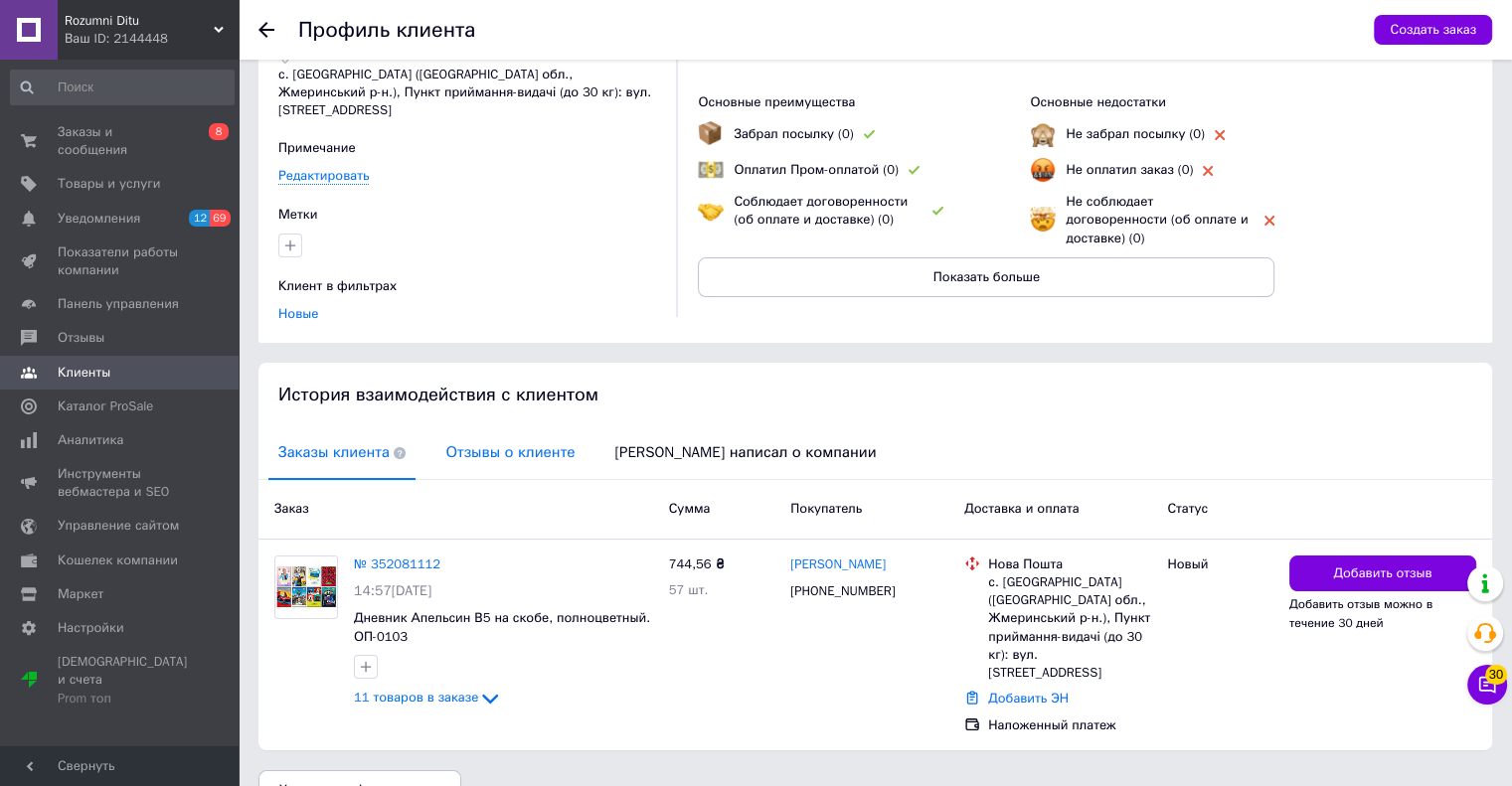 click on "Отзывы о клиенте" at bounding box center (510, 452) 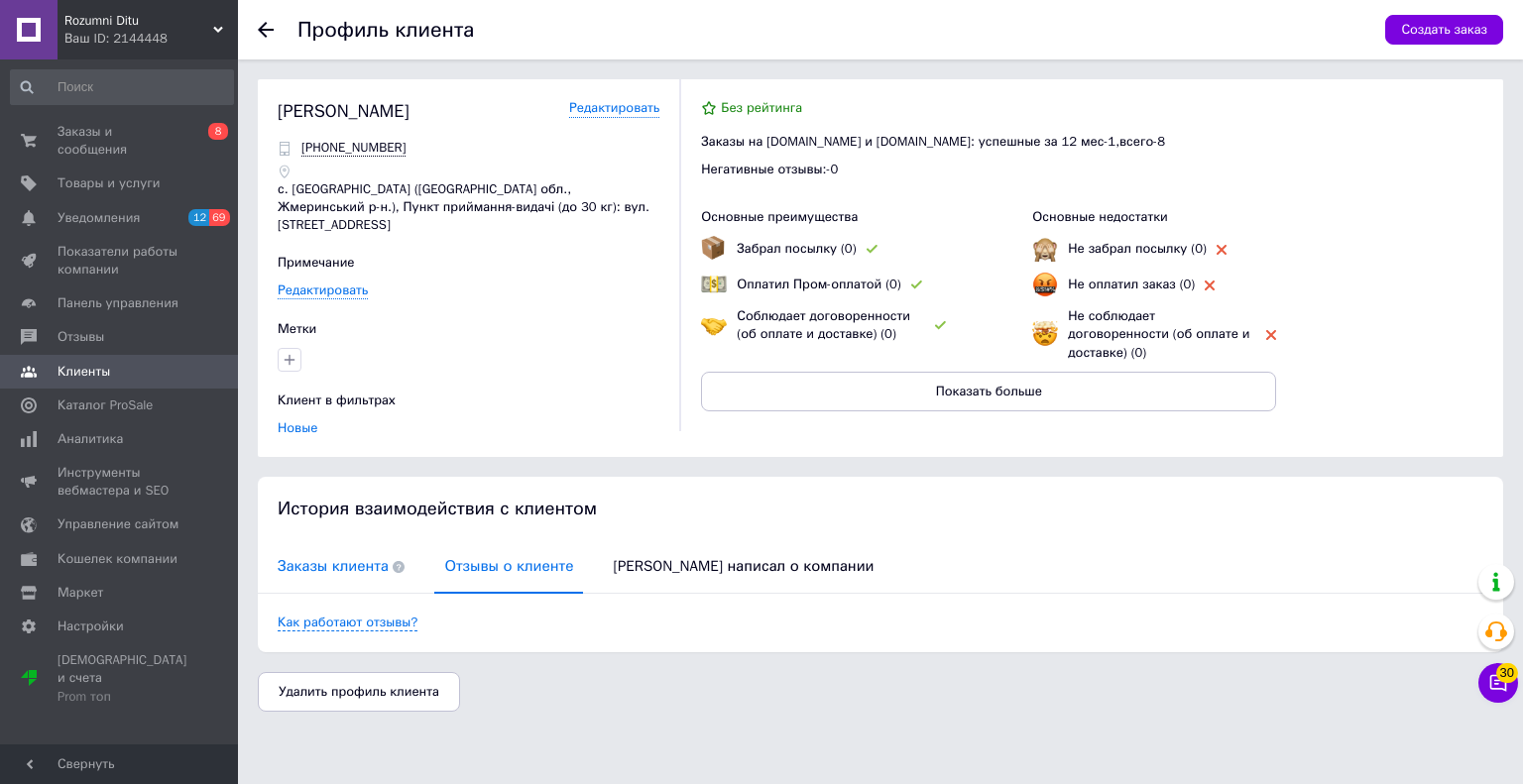 click on "Заказы клиента" at bounding box center (341, 566) 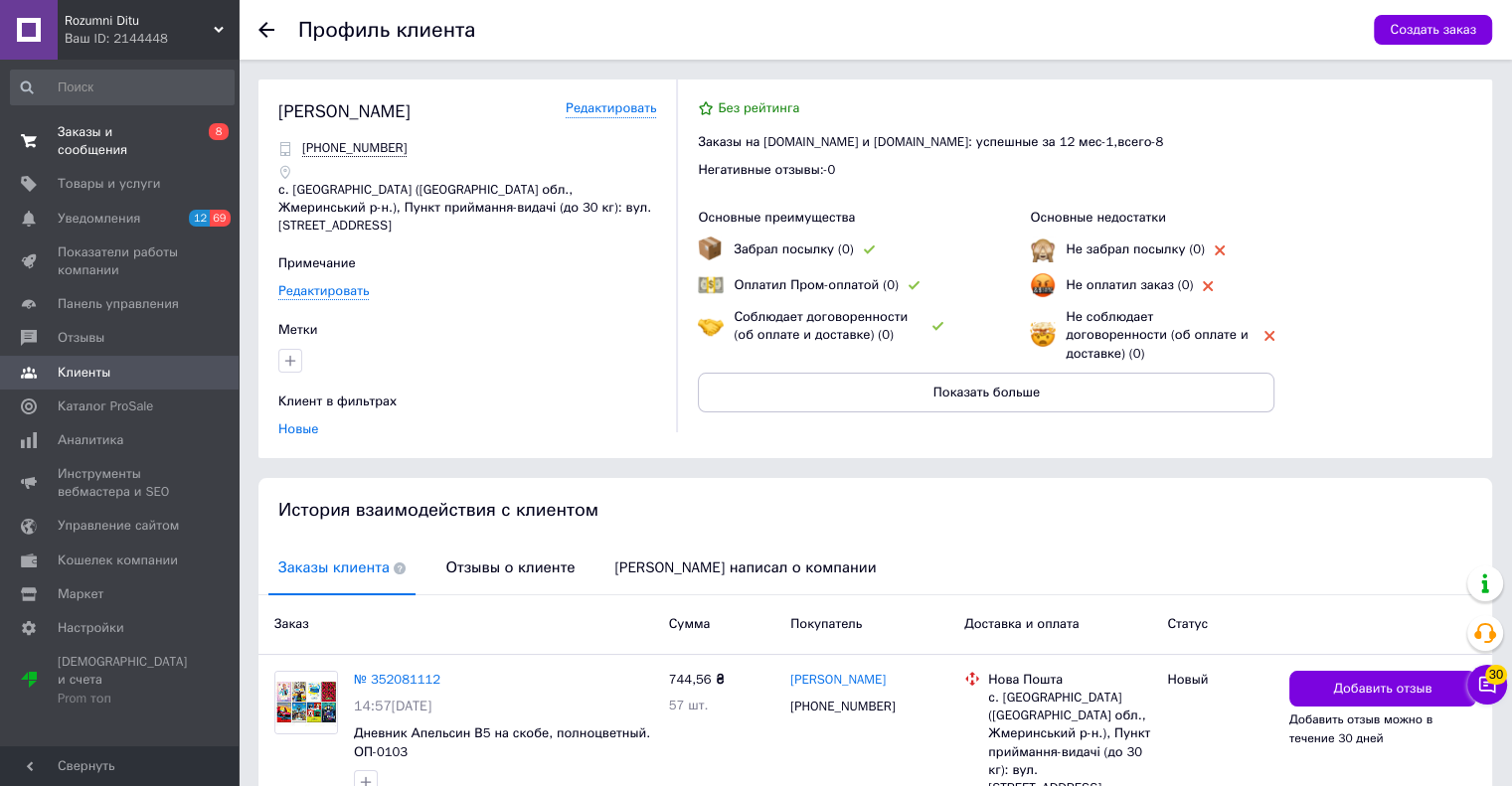 click on "Заказы и сообщения" at bounding box center (120, 141) 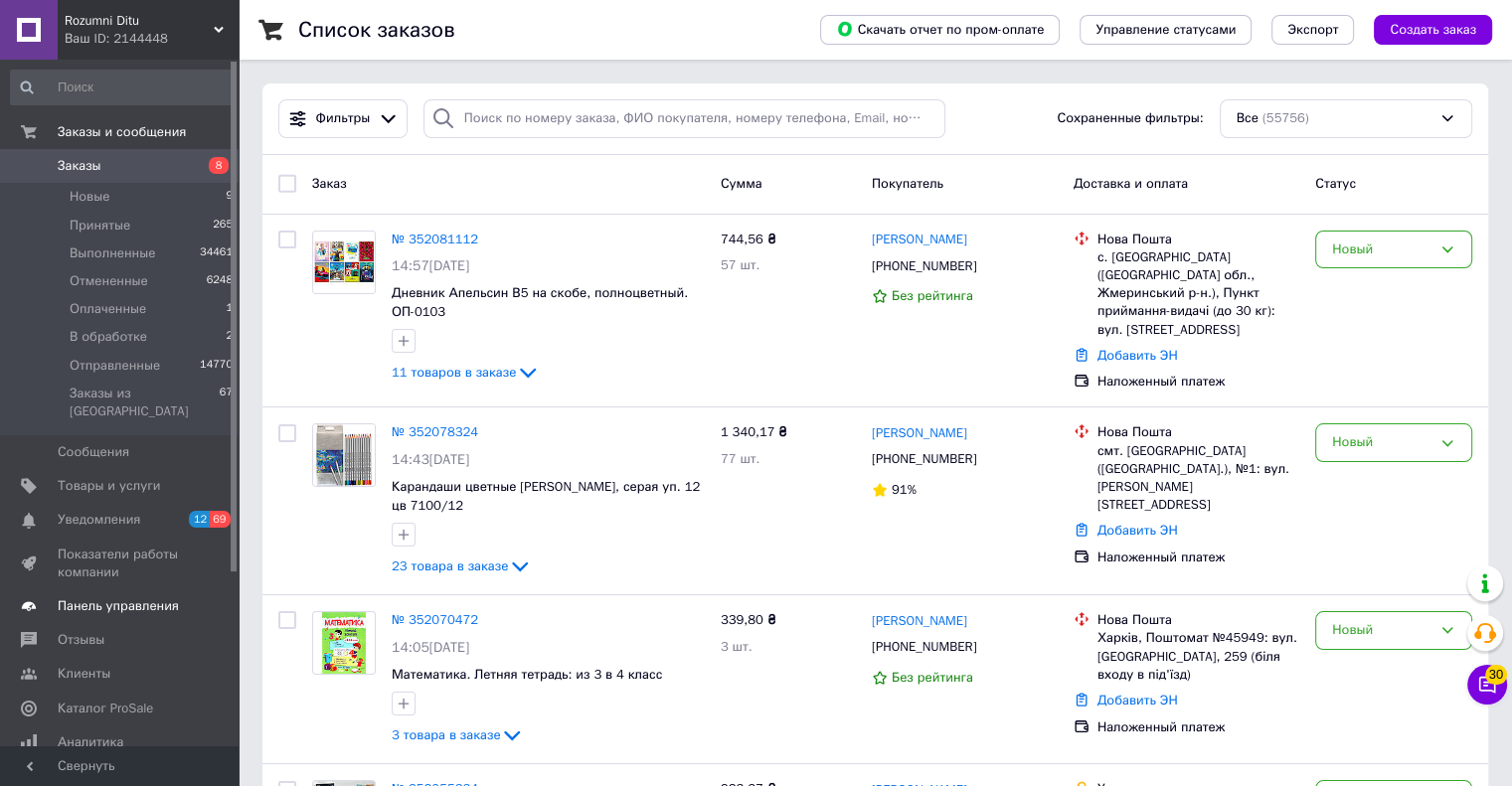 click on "Панель управления" at bounding box center (118, 606) 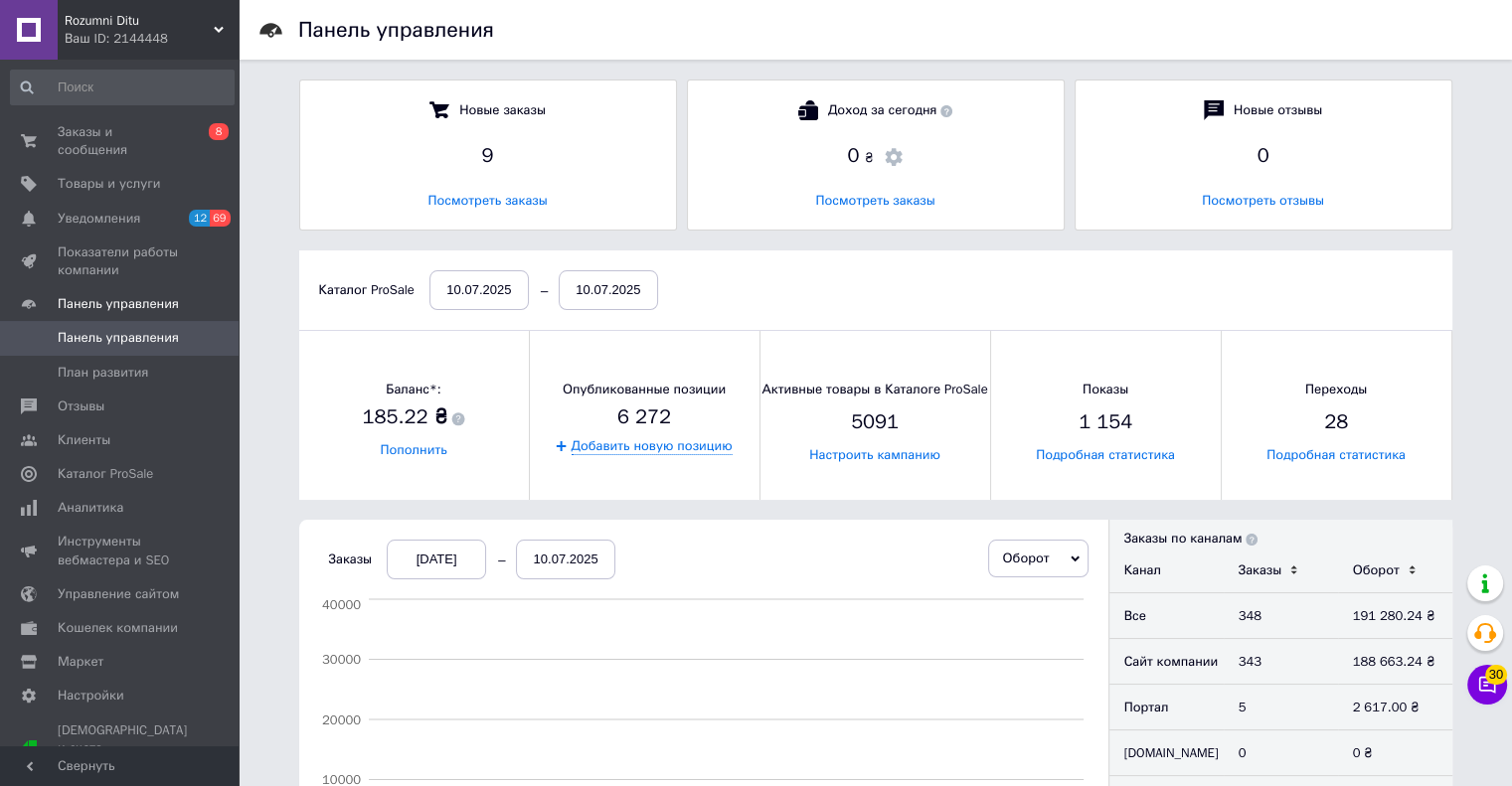 scroll, scrollTop: 10, scrollLeft: 9, axis: both 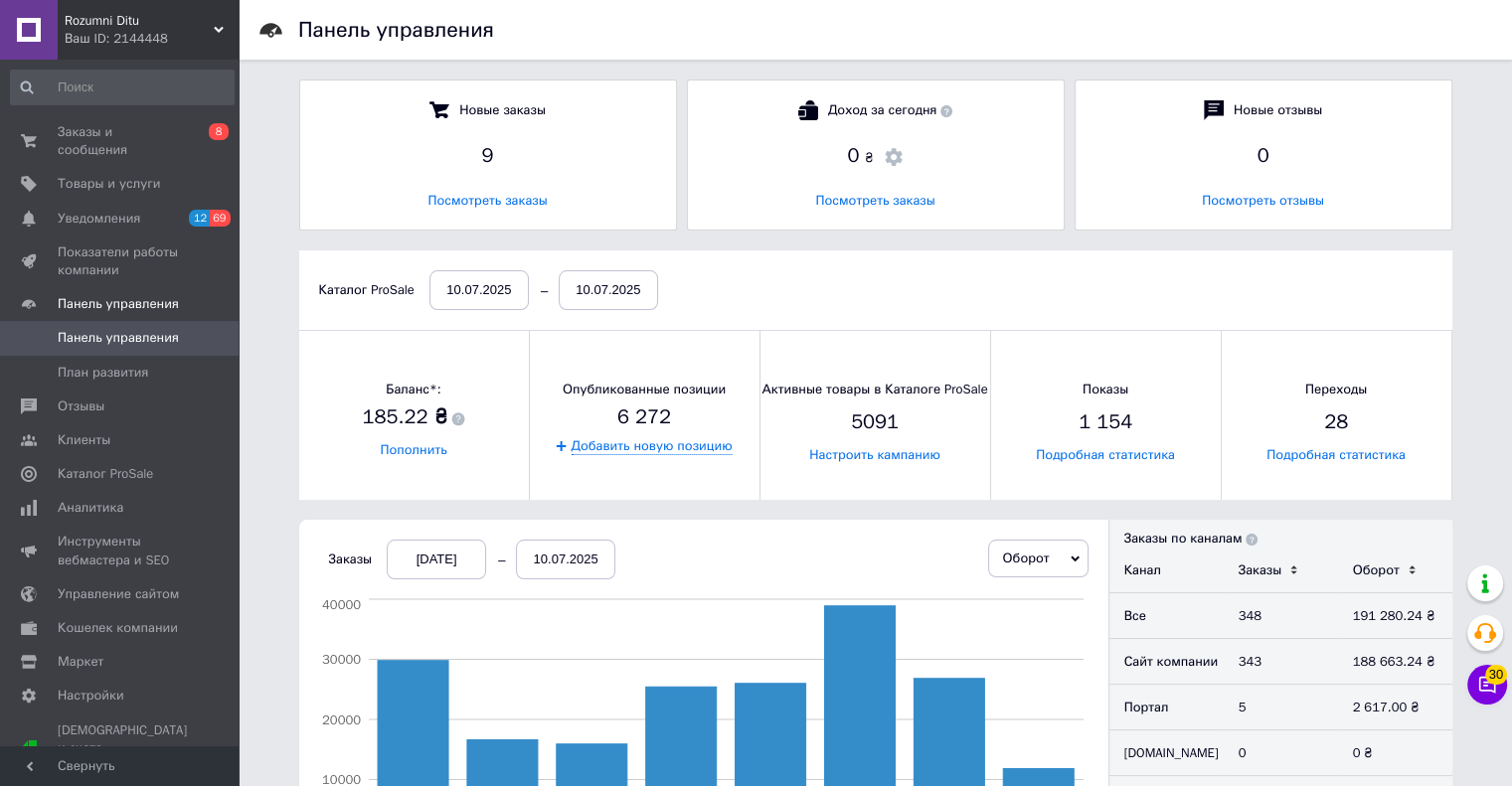 click on "Панель управления Новые заказы 9 Посмотреть заказы Доход за сегодня   0 ₴ Посмотреть заказы Новые отзывы 0 Посмотреть отзывы Каталог ProSale [DATE] [DATE] Баланс*:  185.22 ₴ Пополнить Опубликованные позиции 6 272 Добавить новую позицию Активные товары в Каталоге ProSale 5091 Настроить кампанию Показы 1 154 Подробная статистика Переходы 28 Подробная статистика Заказы [DATE] [DATE] Оборот Заказы Заказы Каталог ProSale Оборот Каталог ProSale 03 июля 04 июля 05 июля 06 июля 07 июля 08 июля 09 июля 10 июля 0 10000 20000 30000 40000 Портал Сайт компании [DOMAIN_NAME] Другое Заказы по каналам   Канал Заказы Оборот Все" at bounding box center [875, 960] 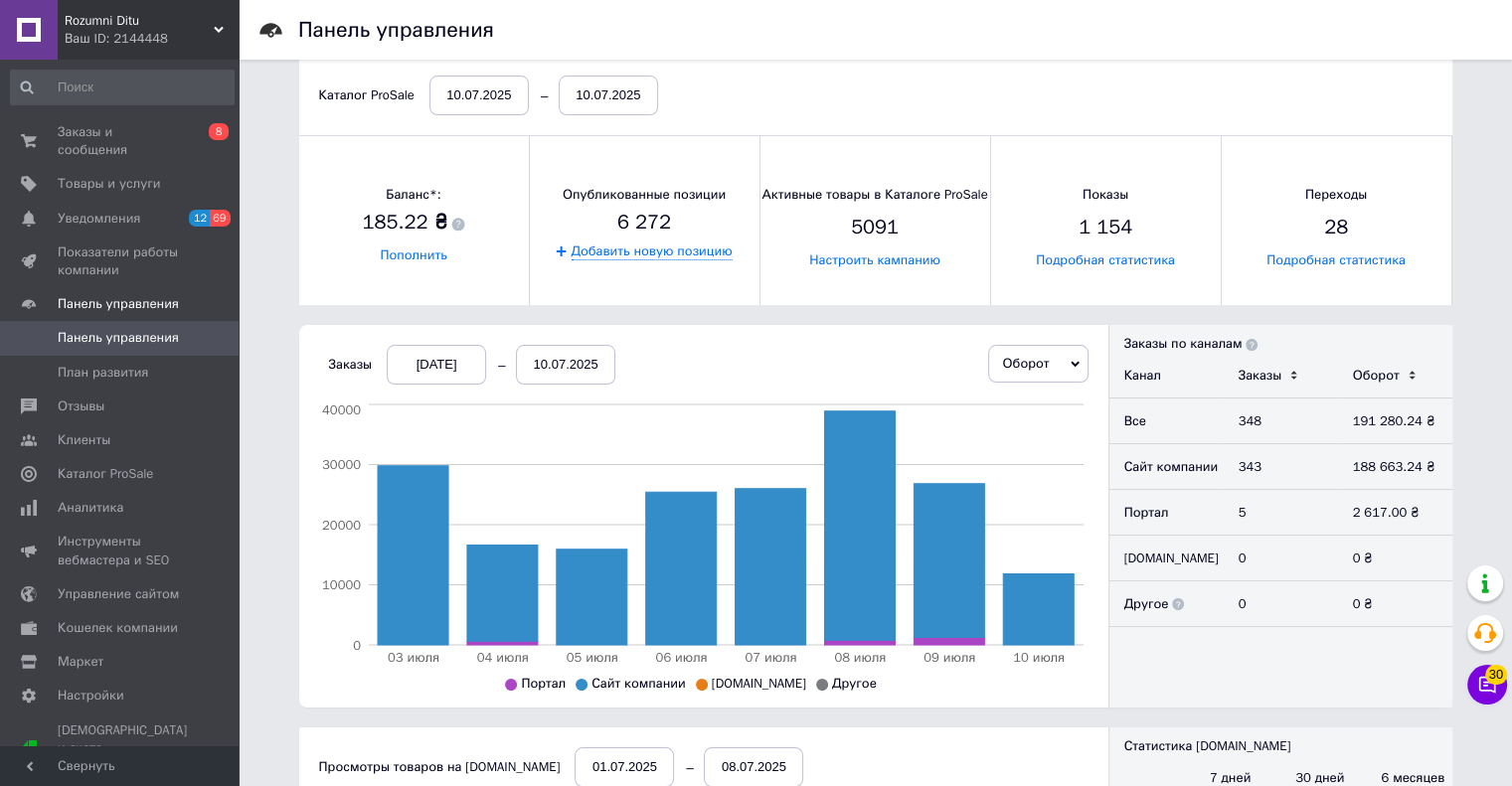 scroll, scrollTop: 199, scrollLeft: 0, axis: vertical 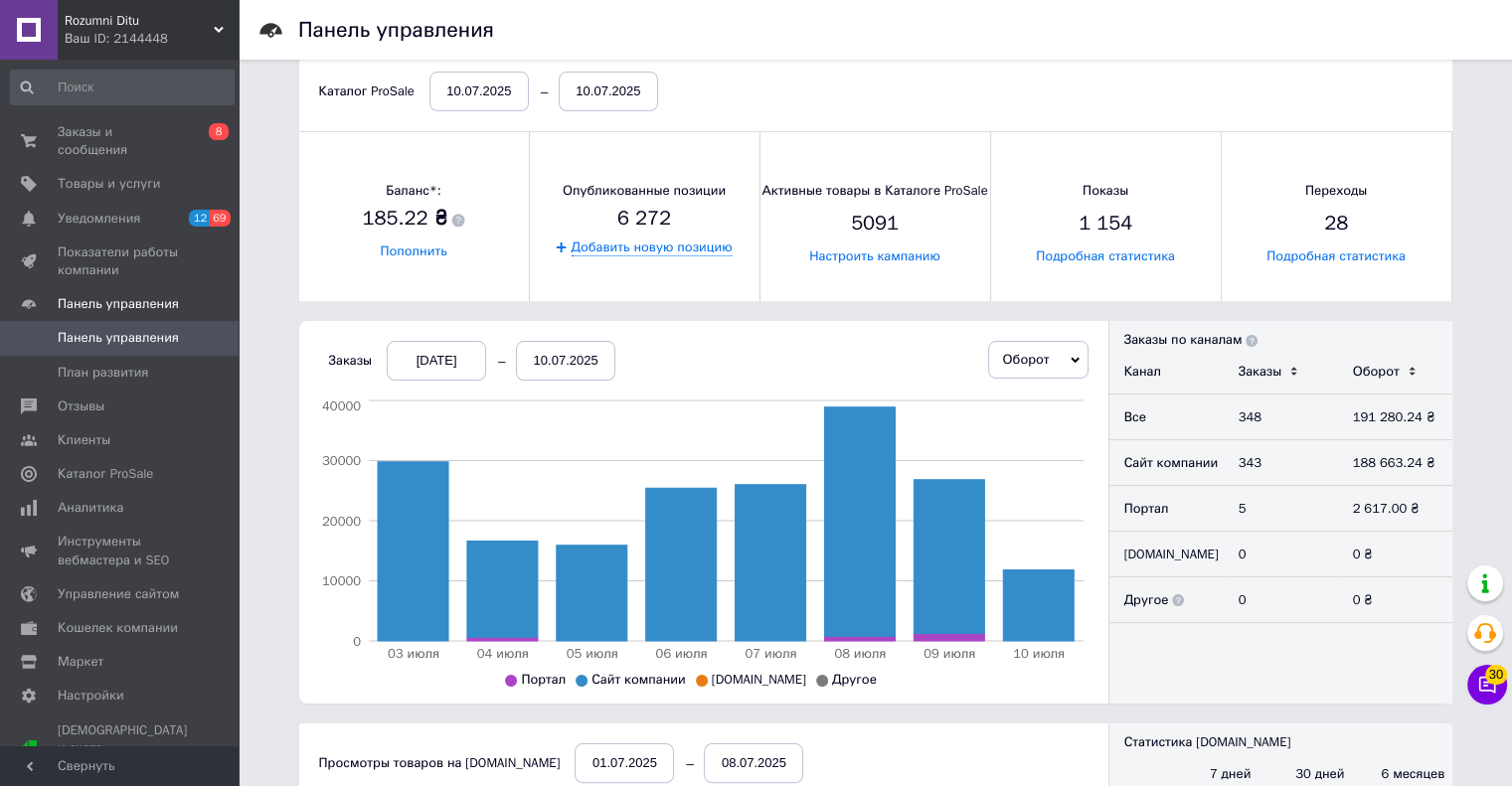 click on "[DATE]" at bounding box center [436, 361] 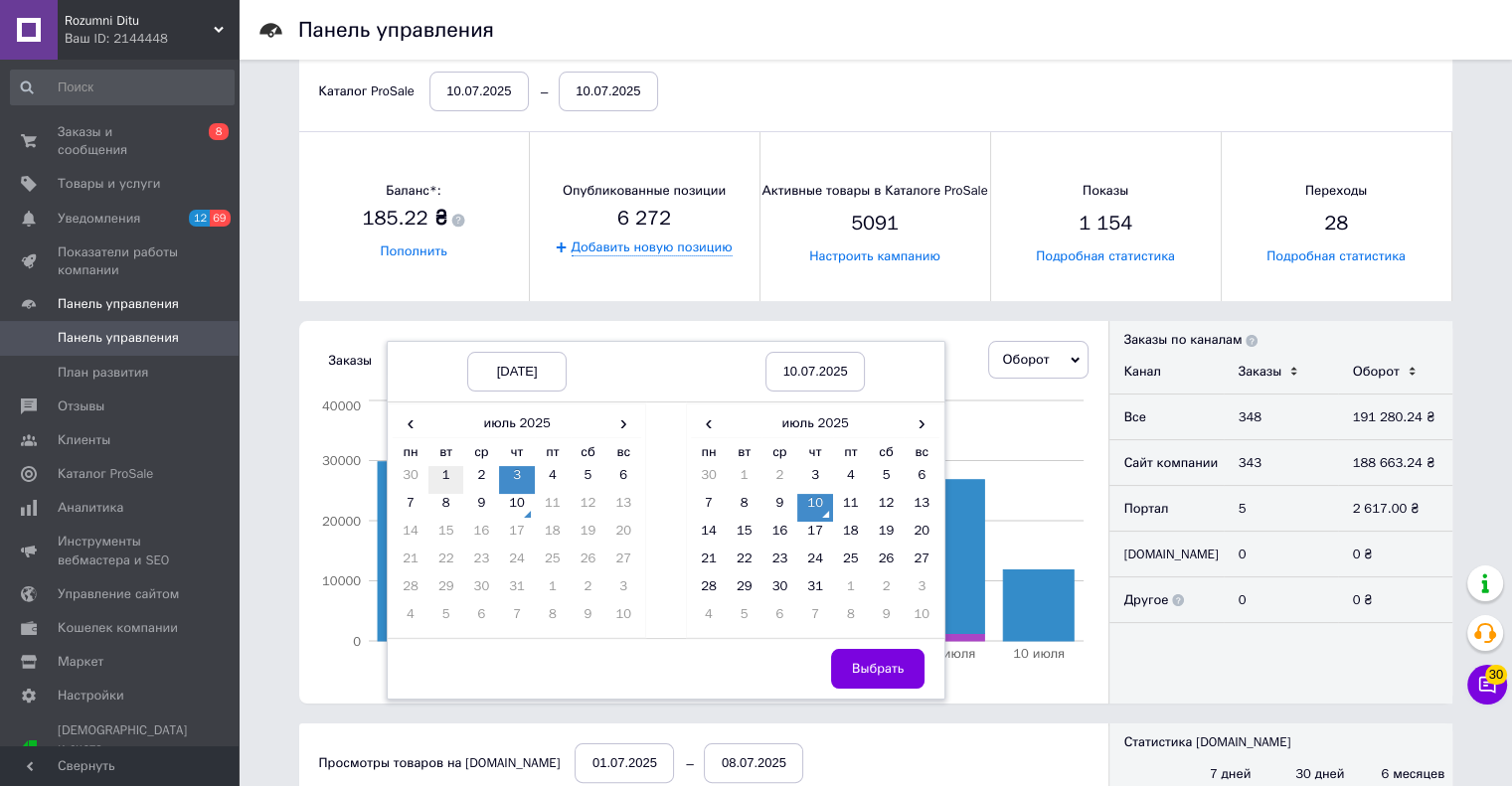 click on "1" at bounding box center (446, 480) 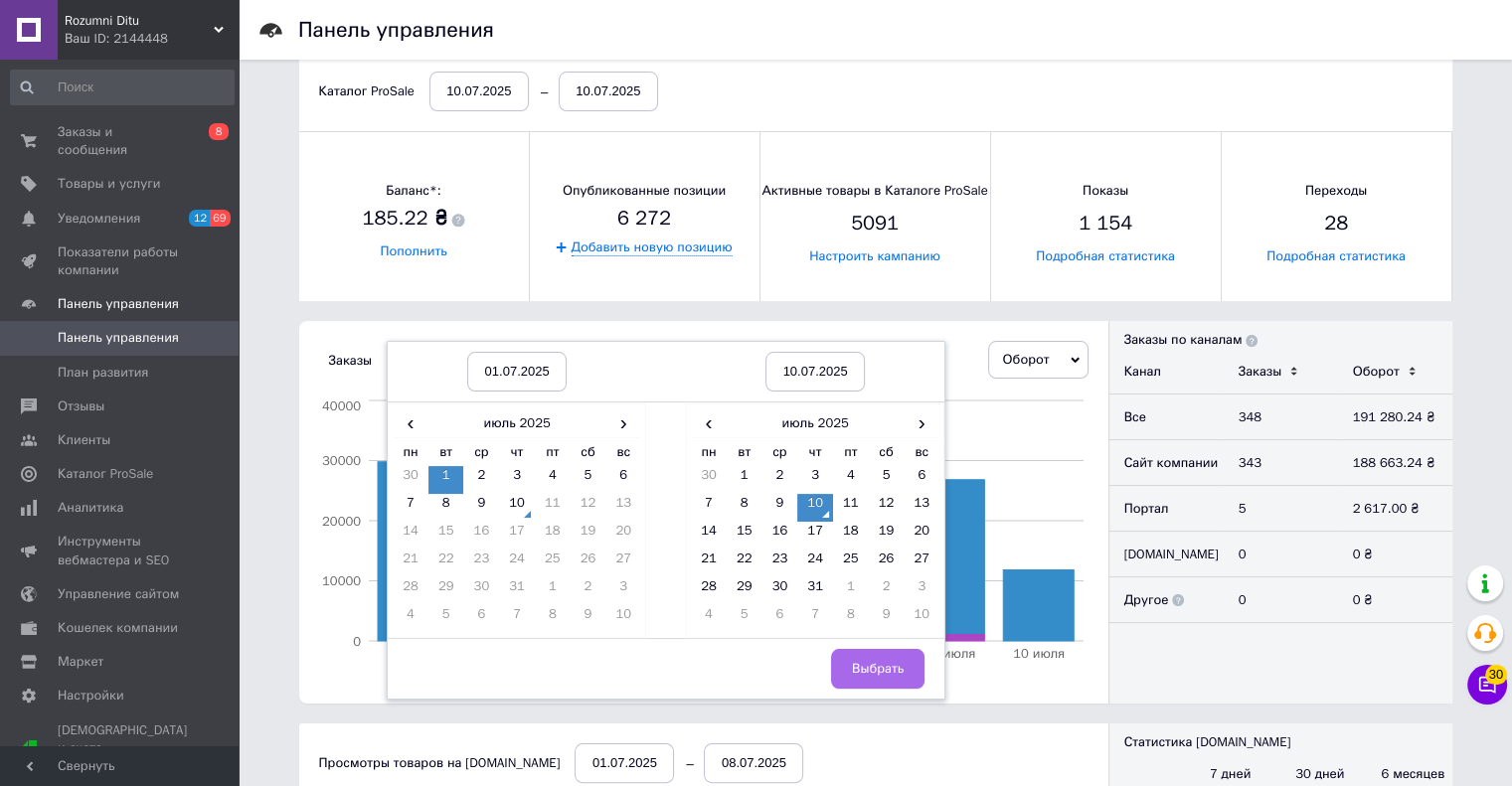 click on "Выбрать" at bounding box center [878, 669] 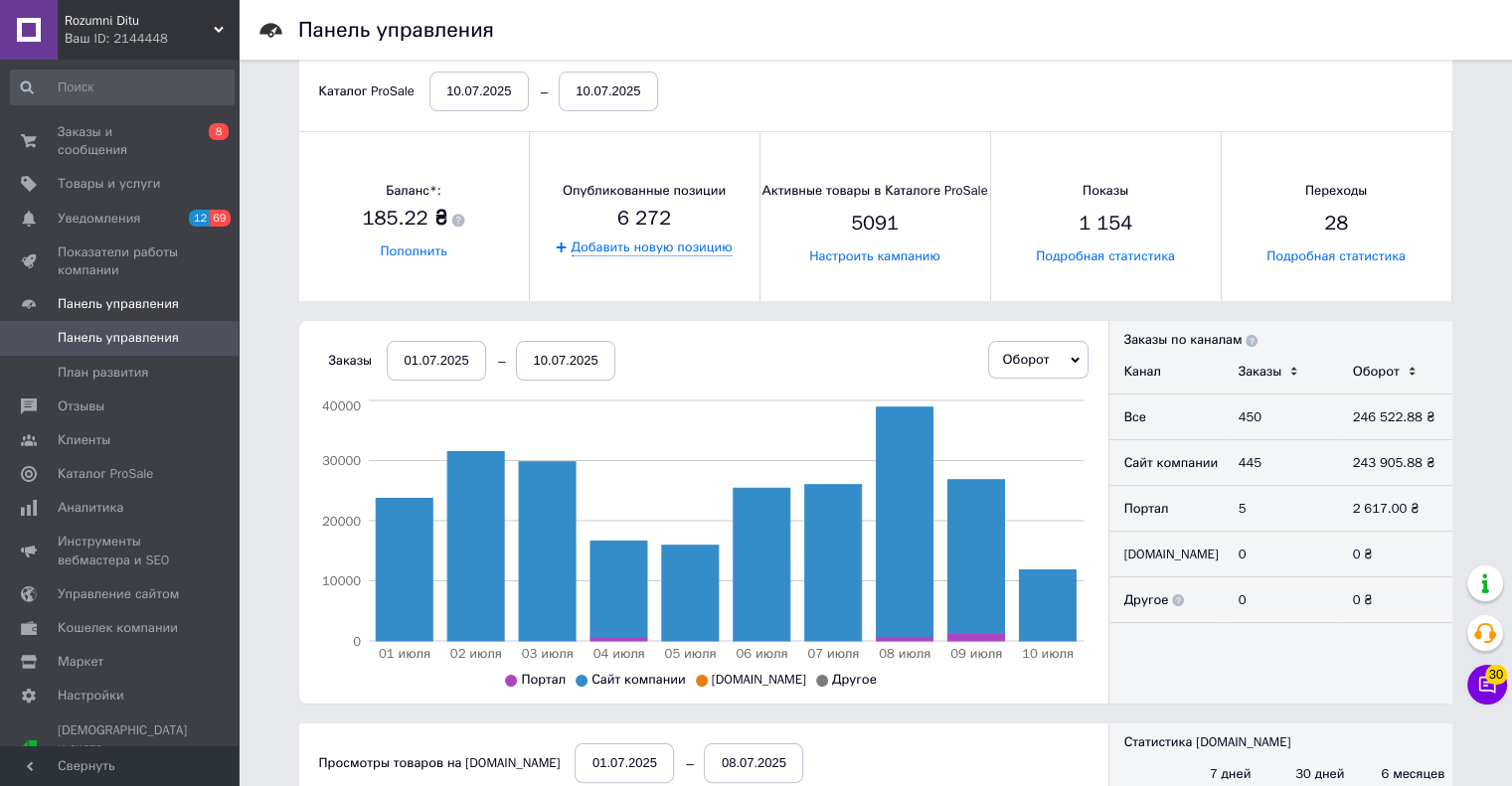 click on "Панель управления Новые заказы 9 Посмотреть заказы Доход за сегодня   0 ₴ Посмотреть заказы Новые отзывы 0 Посмотреть отзывы Каталог ProSale [DATE] [DATE] Баланс*:  185.22 ₴ Пополнить Опубликованные позиции 6 272 Добавить новую позицию Активные товары в Каталоге ProSale 5091 Настроить кампанию Показы 1 154 Подробная статистика Переходы 28 Подробная статистика Заказы [DATE] [DATE] Оборот Заказы Заказы Каталог ProSale Оборот Каталог ProSale 01 июля 02 июля 03 июля 04 июля 05 июля 06 июля 07 июля 08 июля 09 июля 10 июля 0 10000 20000 30000 40000 Портал Сайт компании [DOMAIN_NAME] Другое Четверг   [DATE]   Канал Заказы" at bounding box center (875, 761) 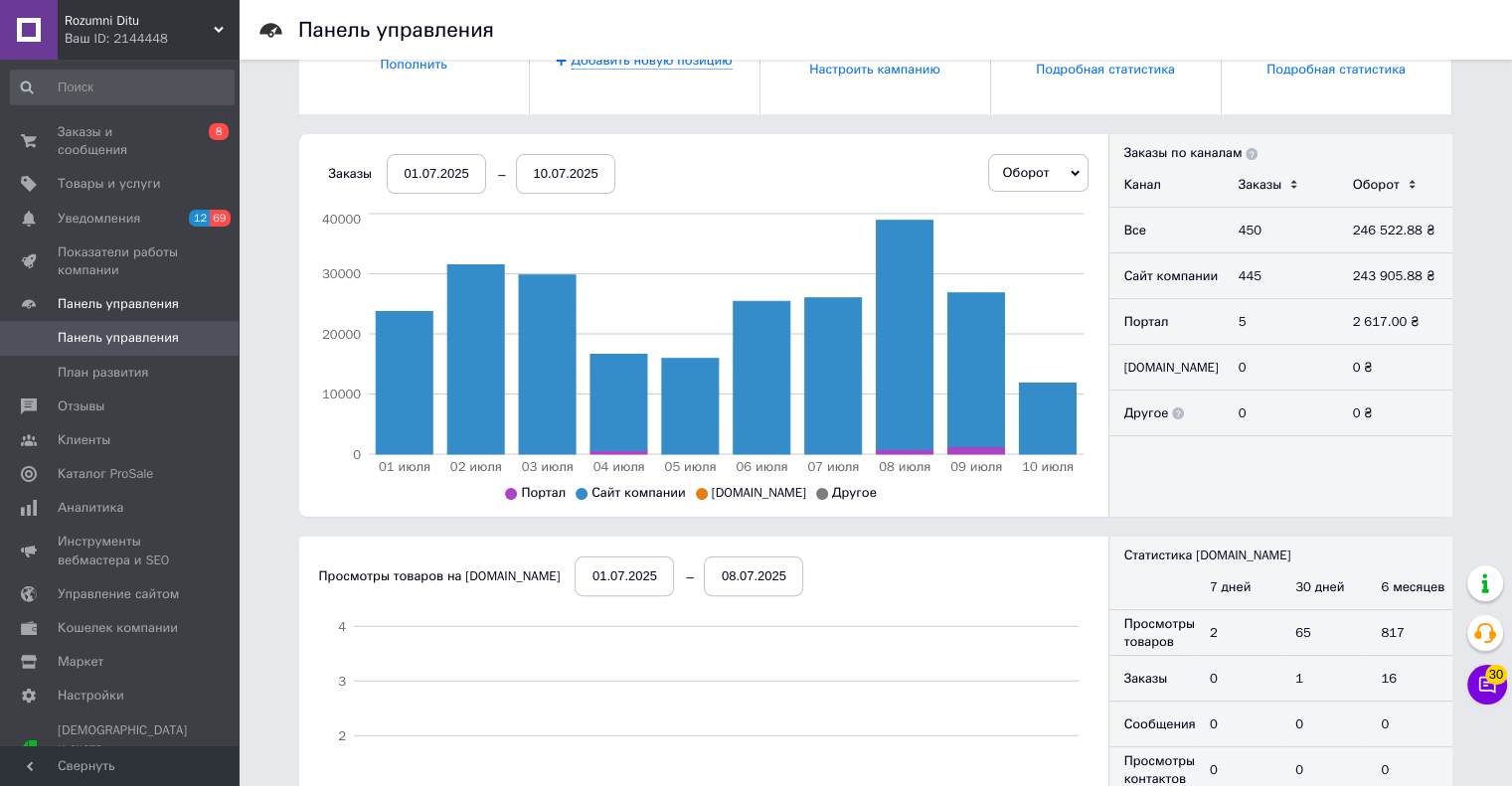 scroll, scrollTop: 397, scrollLeft: 0, axis: vertical 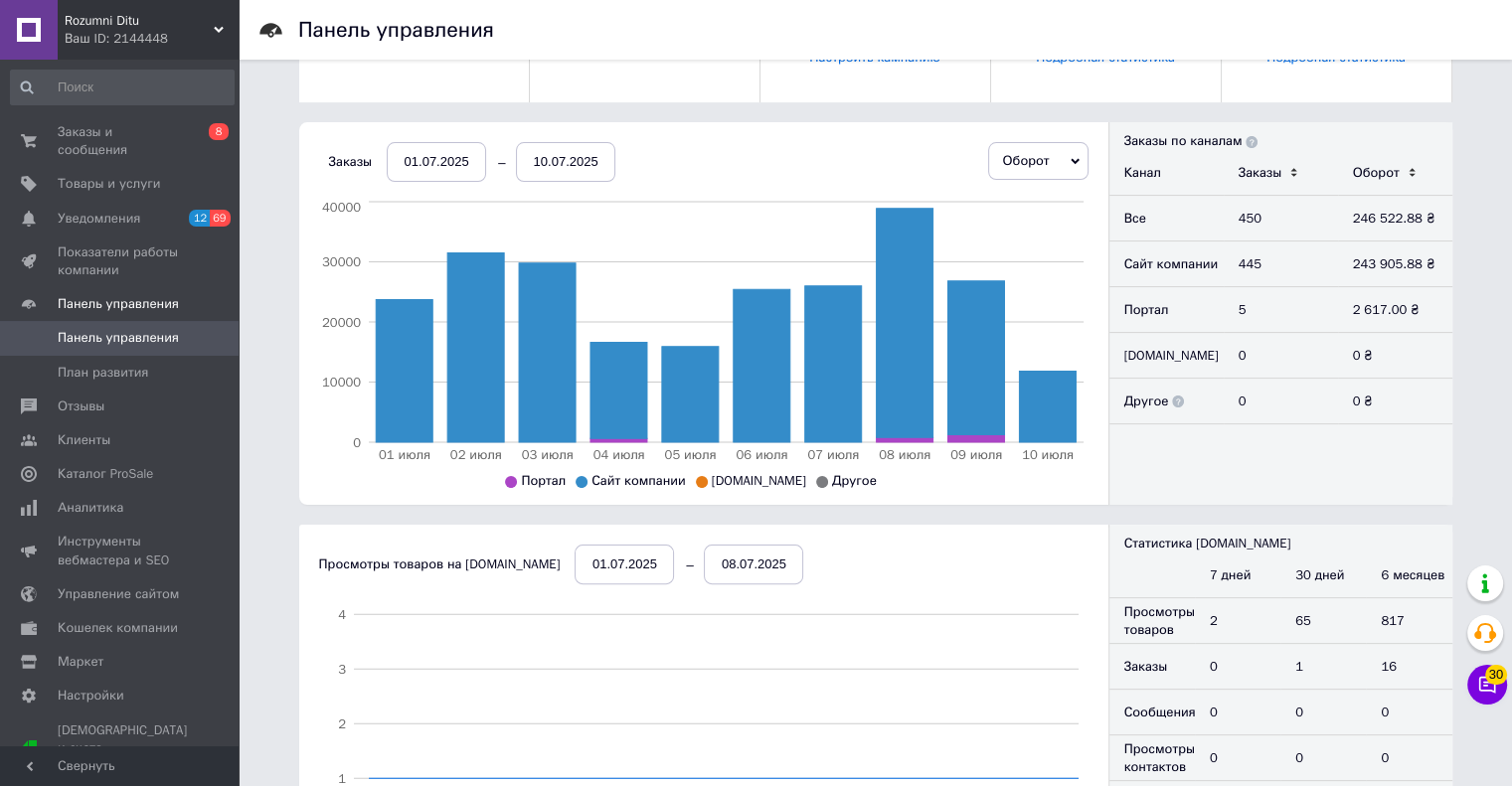 click on "01.07.2025" at bounding box center [436, 162] 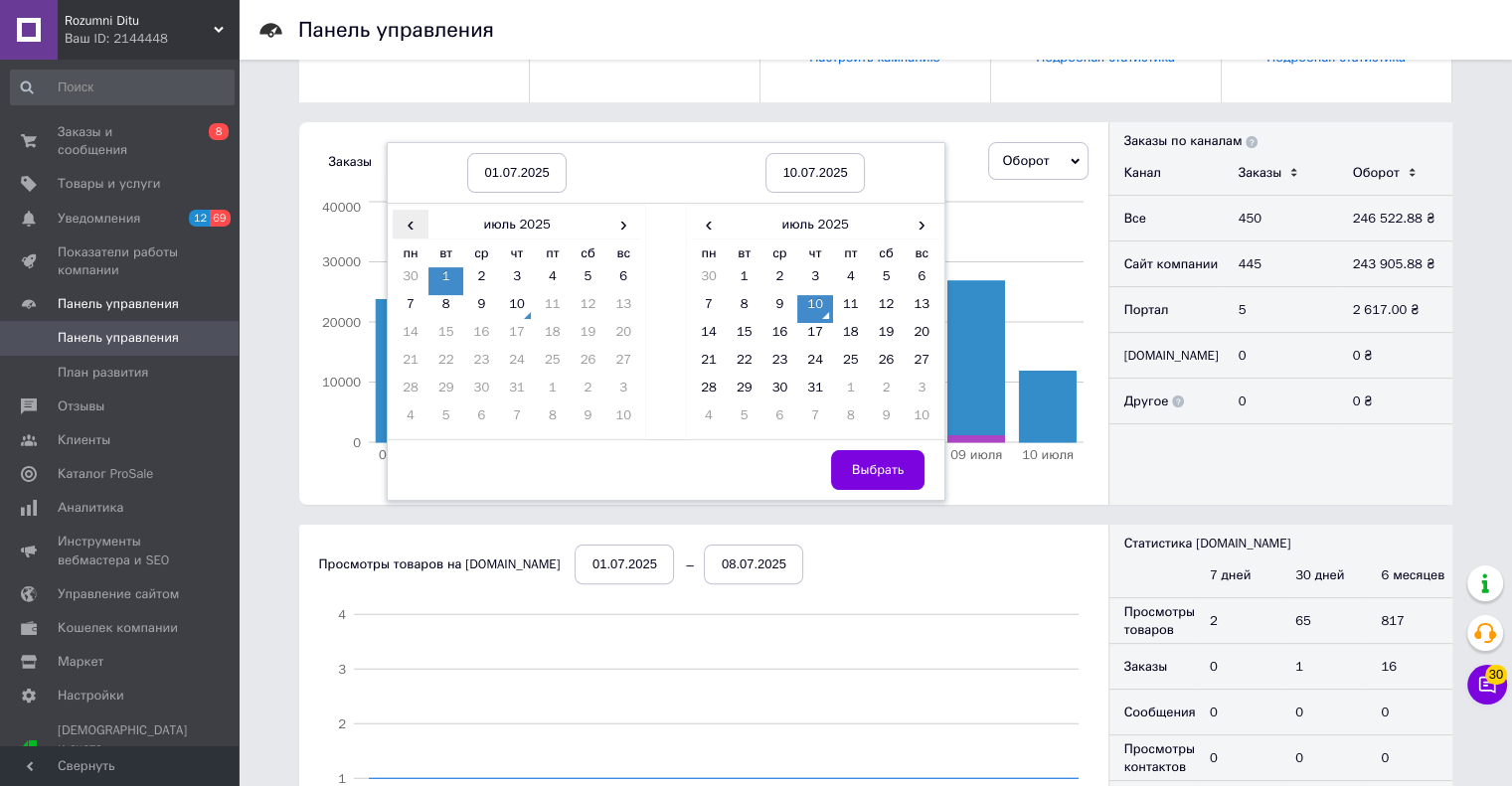 click on "‹" at bounding box center (411, 224) 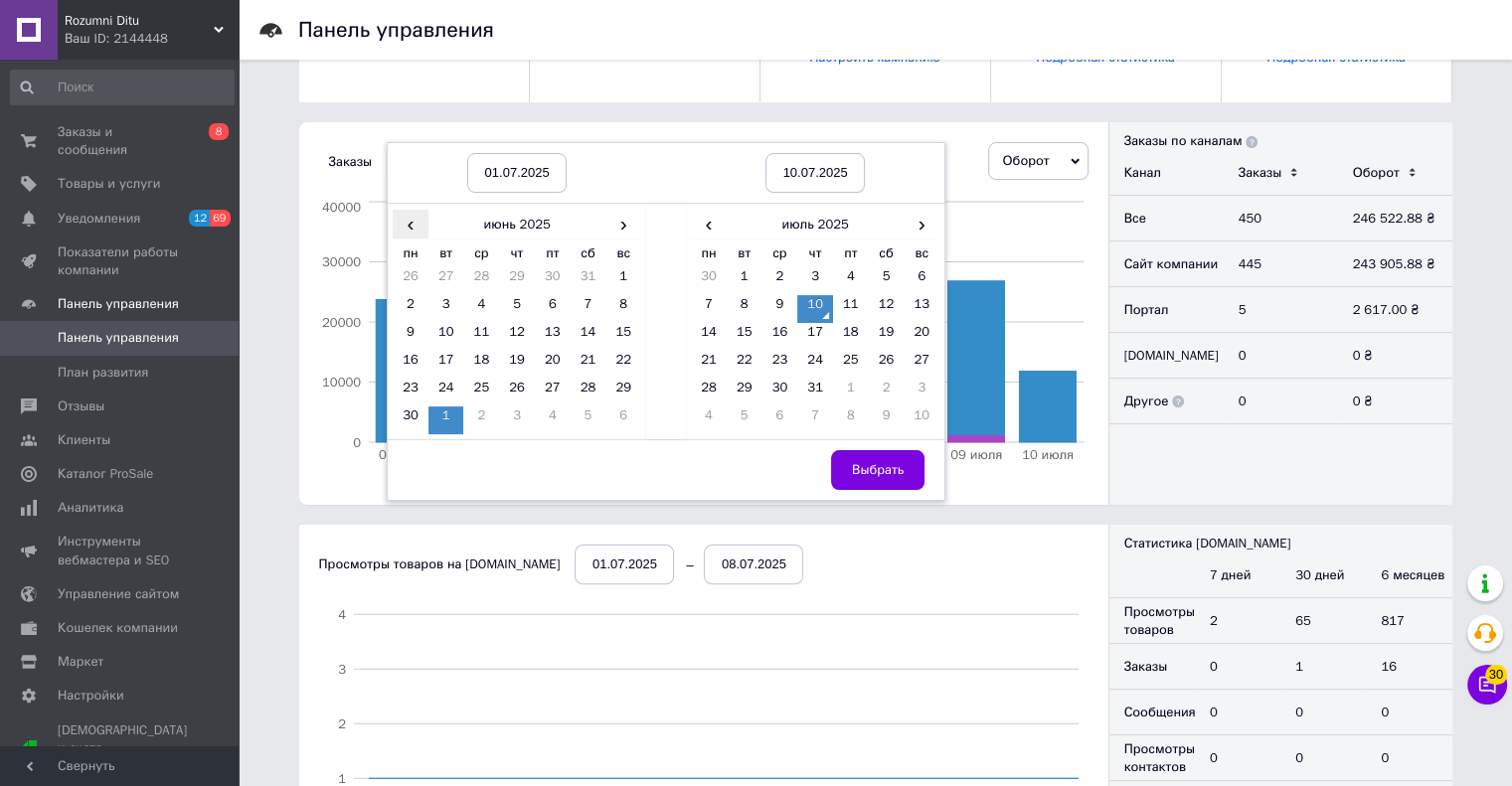 click on "‹" at bounding box center (411, 224) 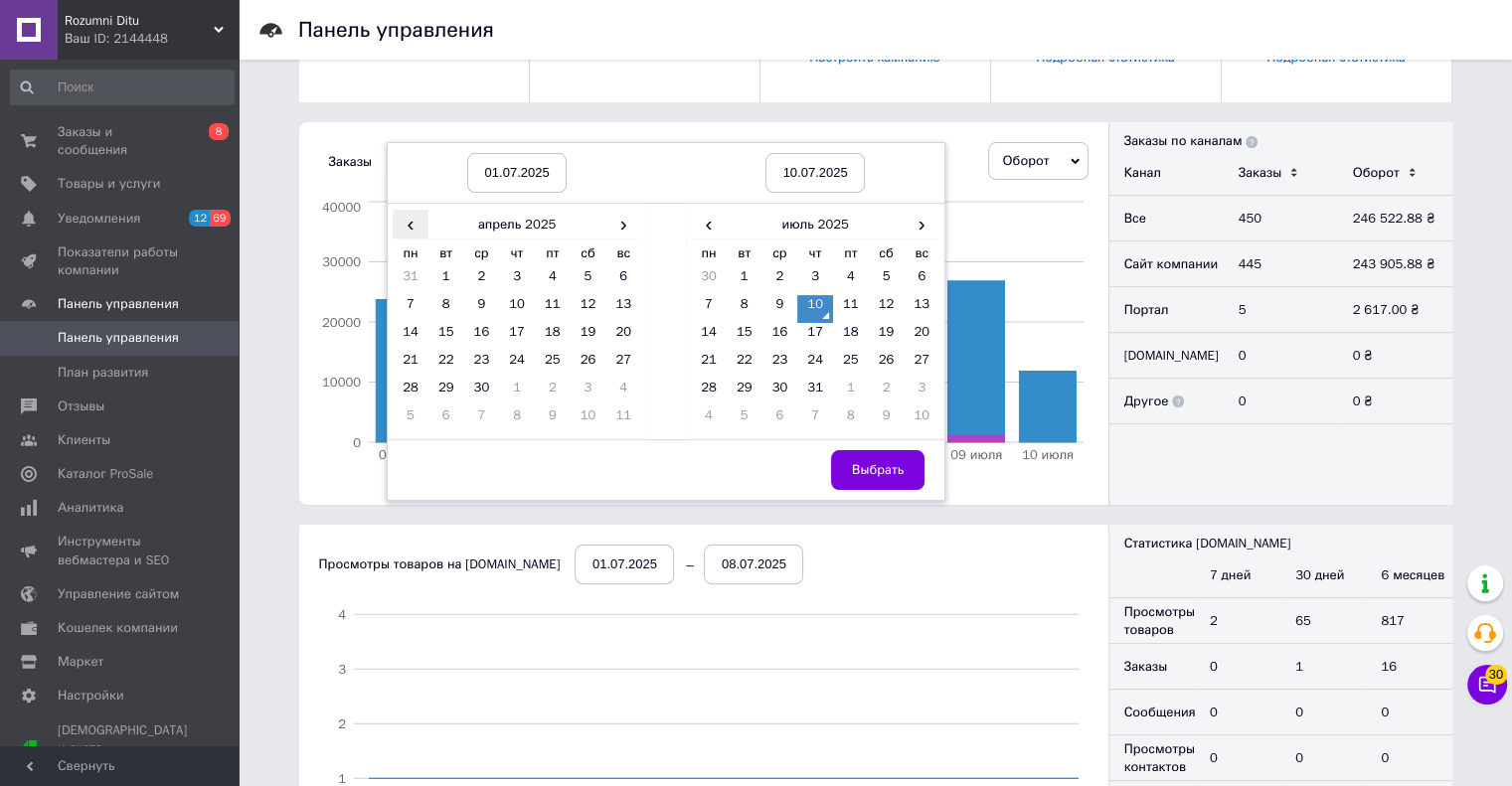 click on "‹" at bounding box center (411, 224) 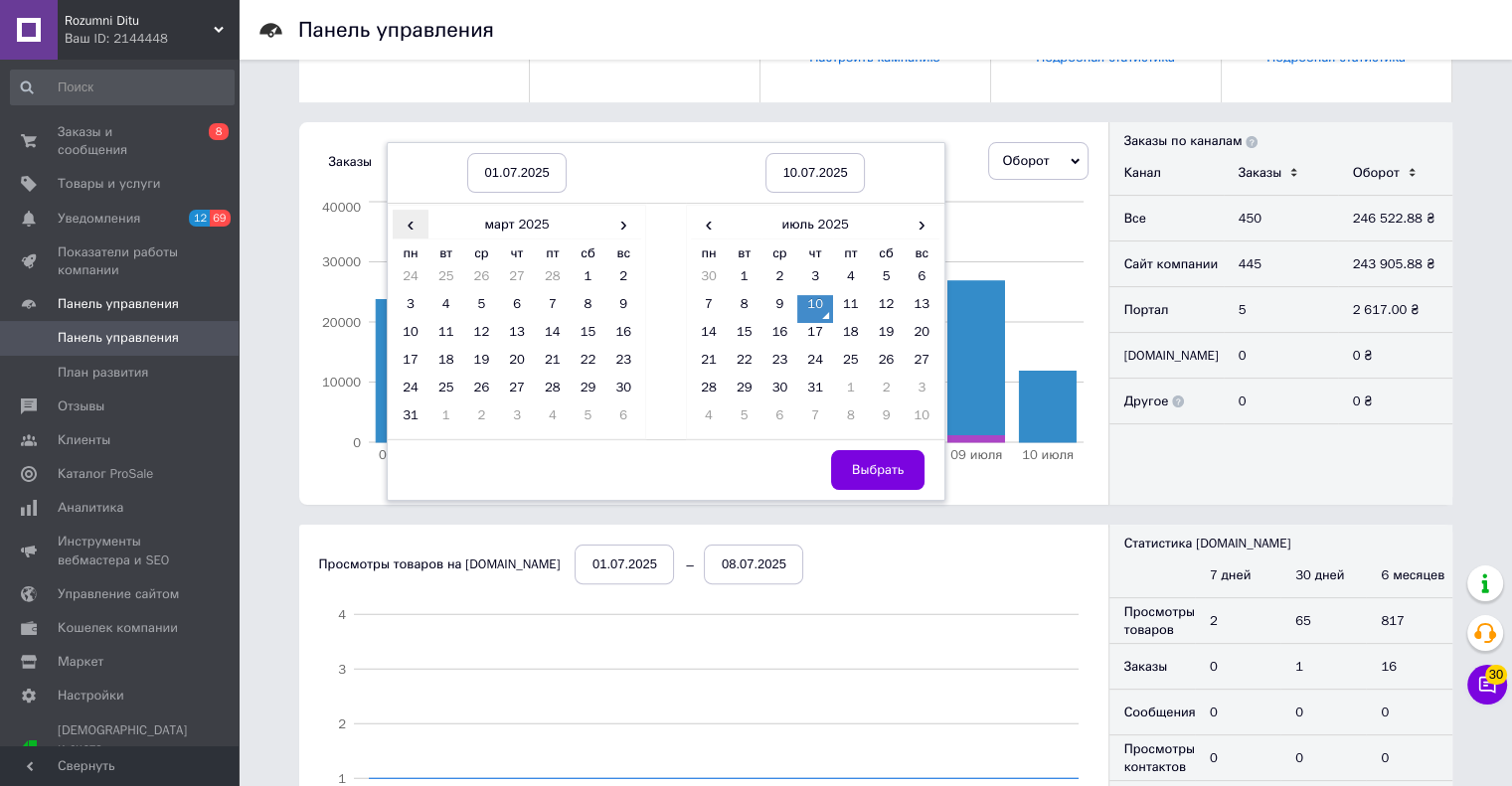 click on "‹" at bounding box center (411, 224) 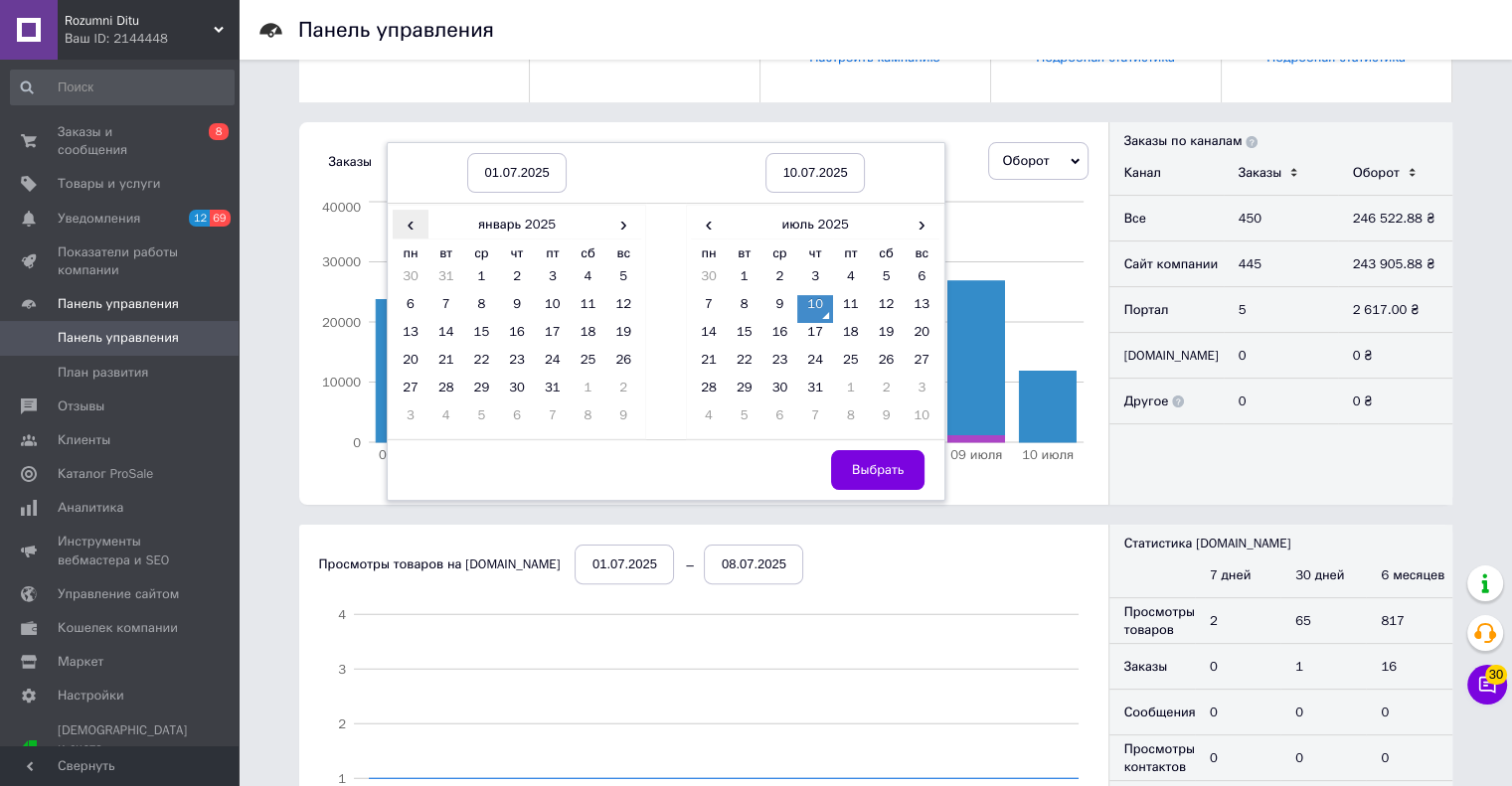 click on "‹" at bounding box center (411, 224) 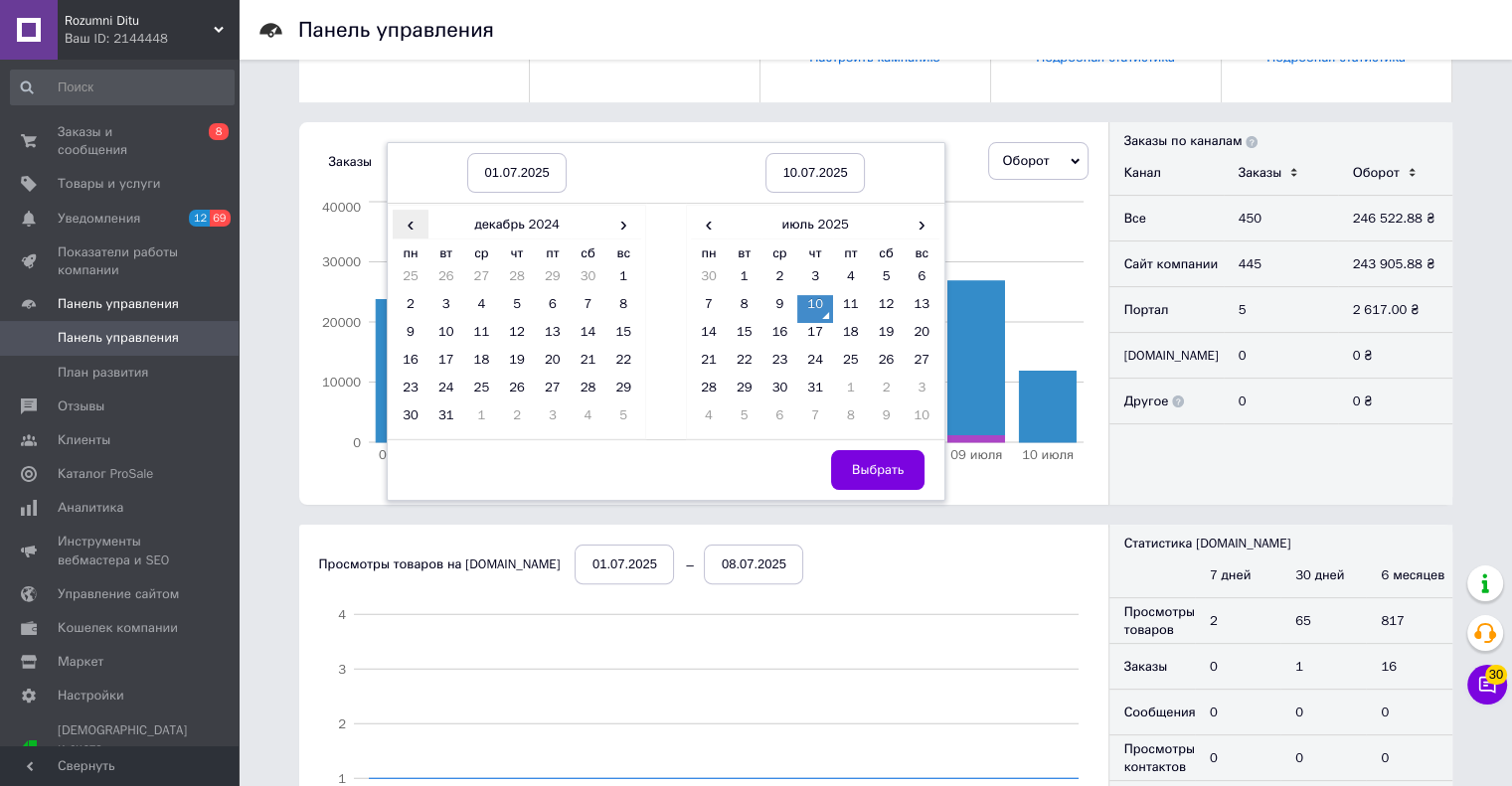 click on "‹" at bounding box center (411, 224) 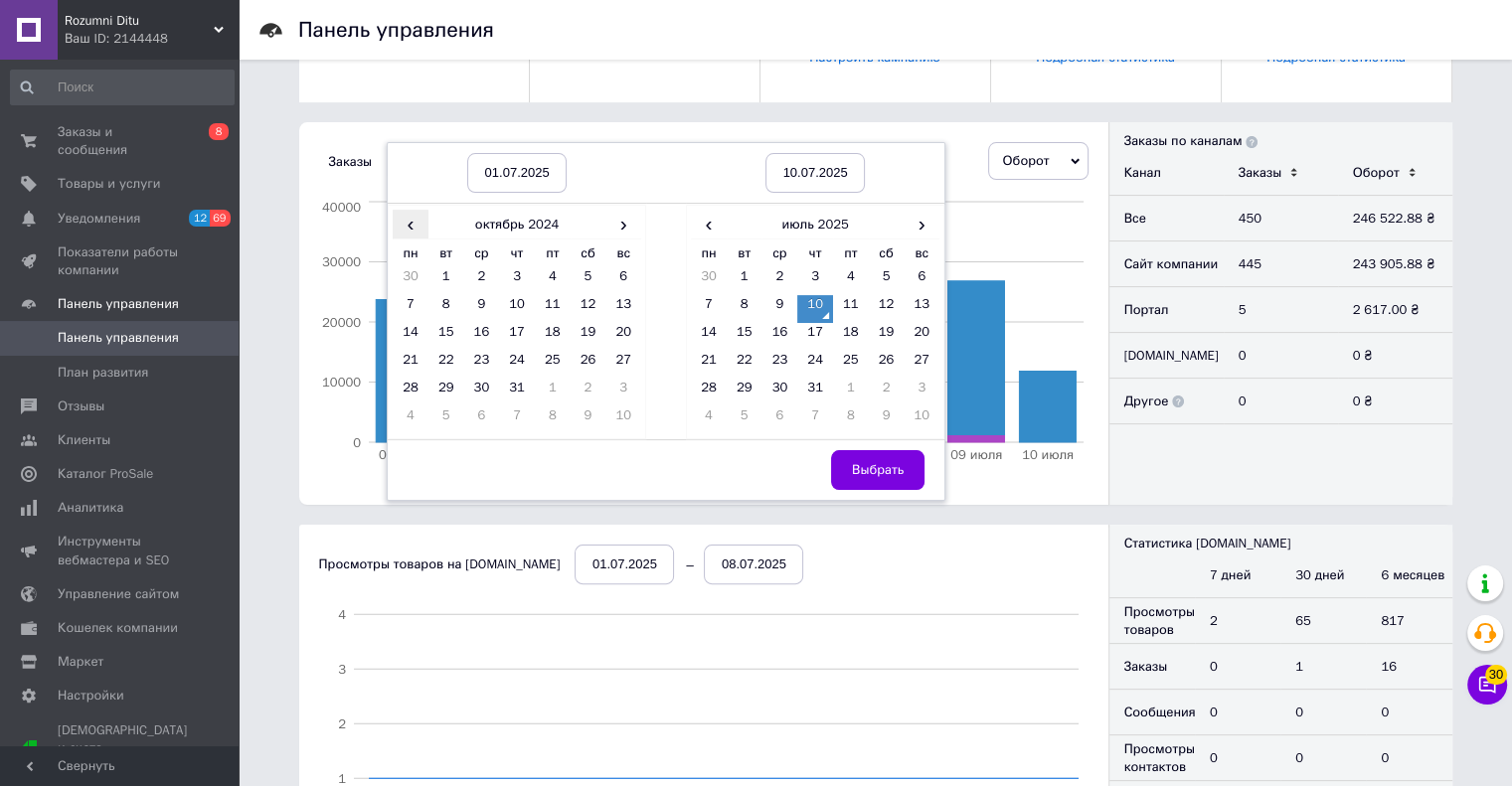 click on "‹" at bounding box center (411, 224) 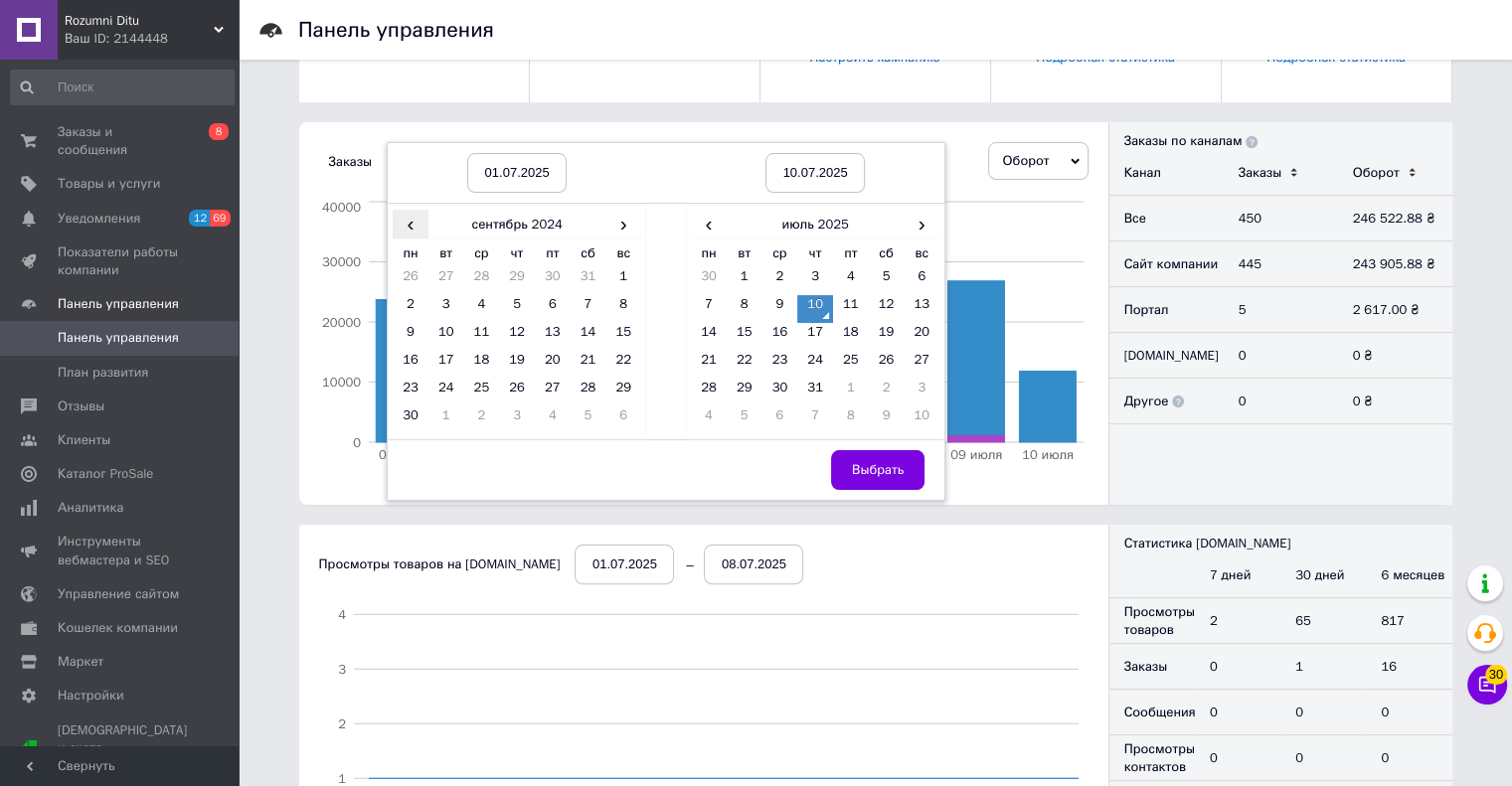 click on "‹" at bounding box center (411, 224) 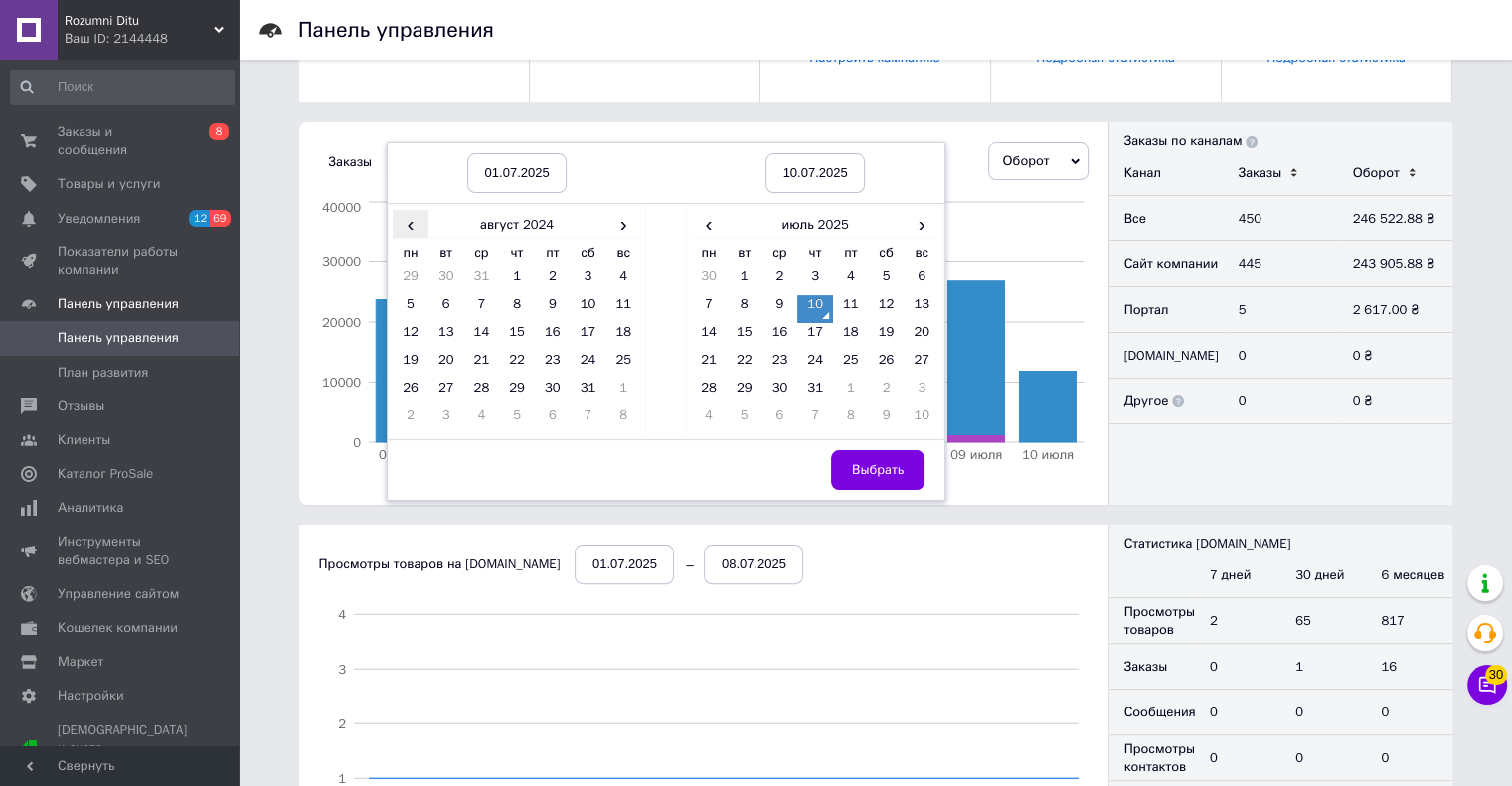 click on "‹" at bounding box center (411, 224) 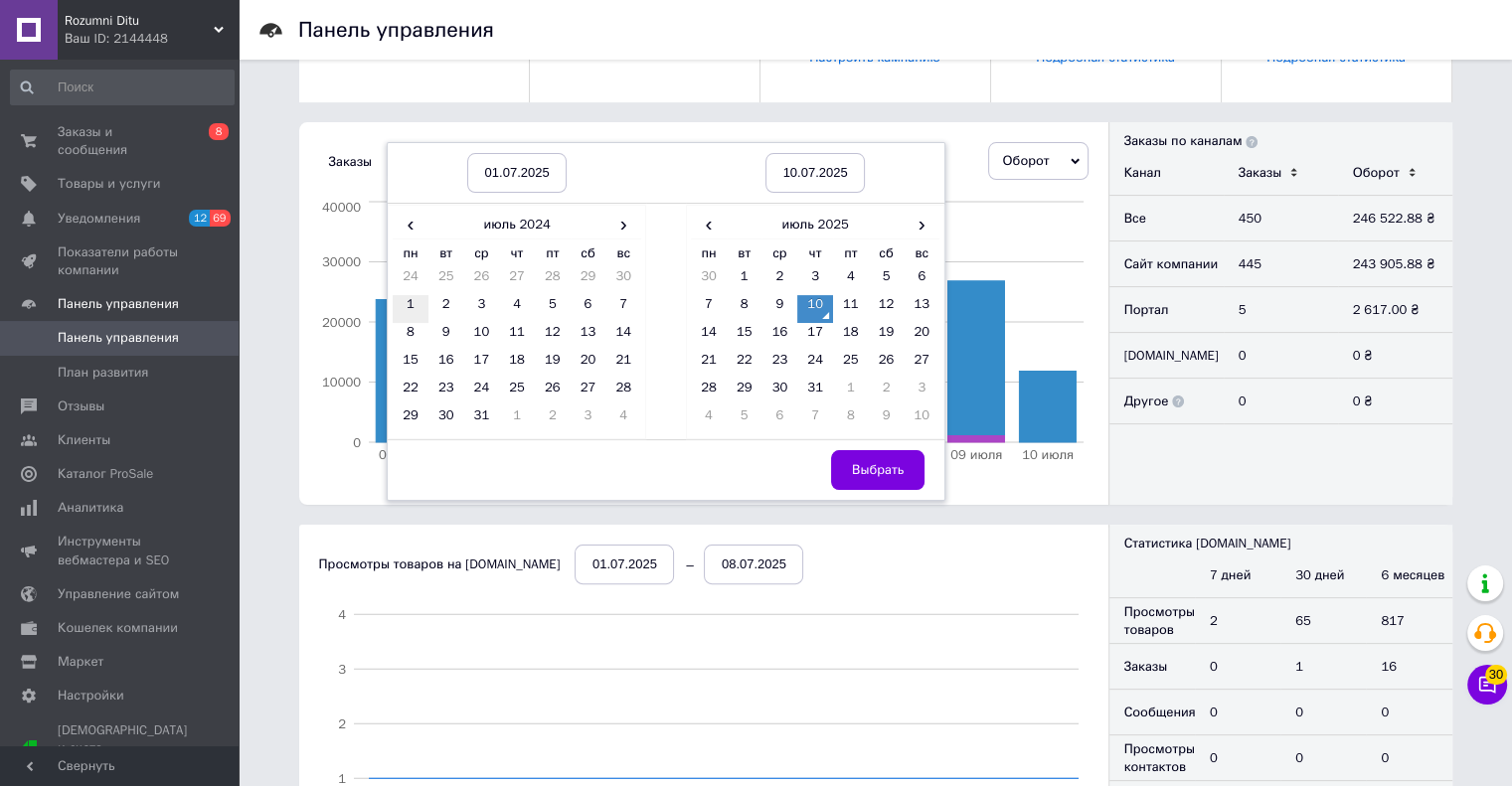 click on "1" at bounding box center (411, 309) 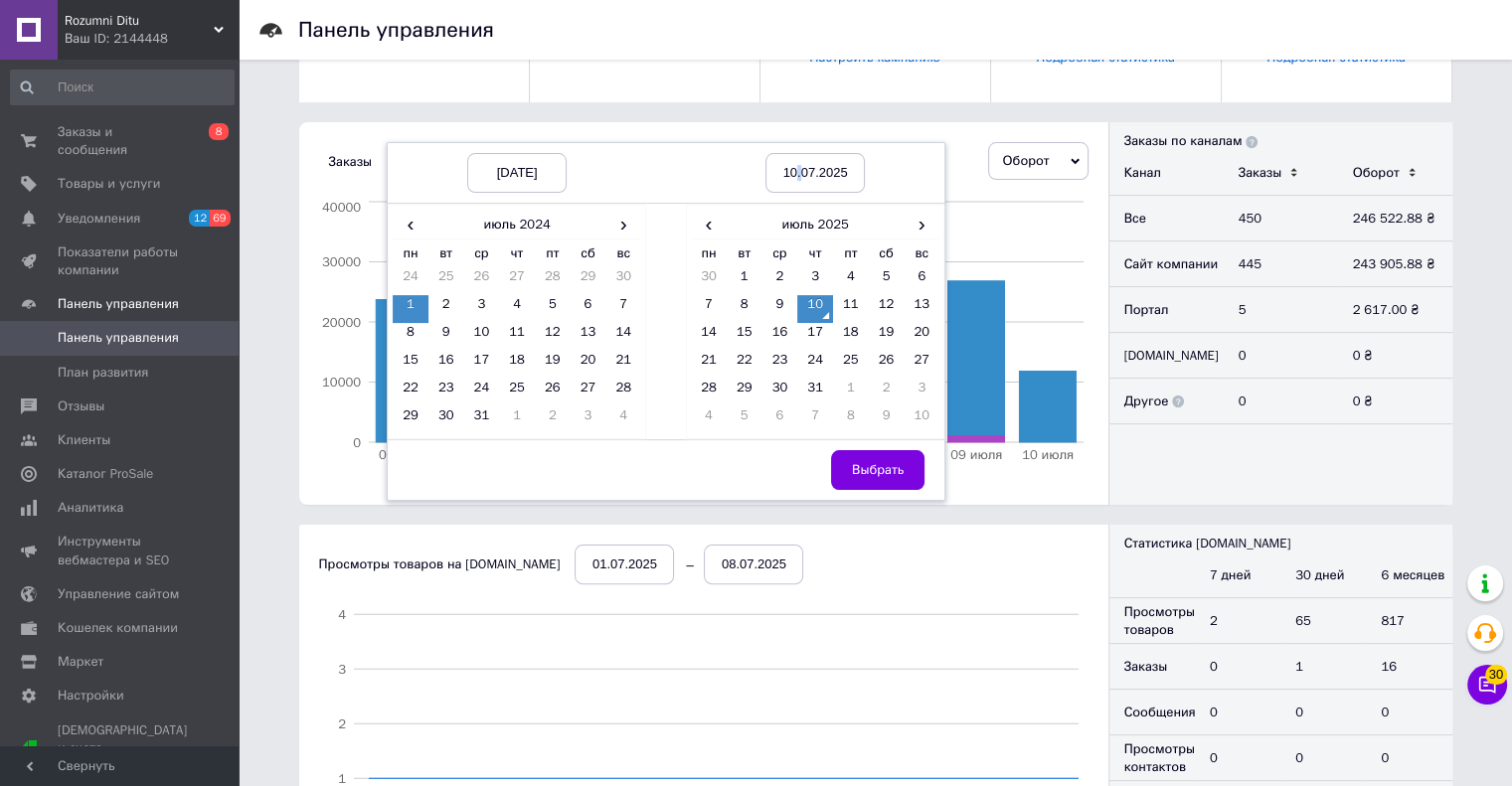 click on "10.07.2025" at bounding box center (815, 173) 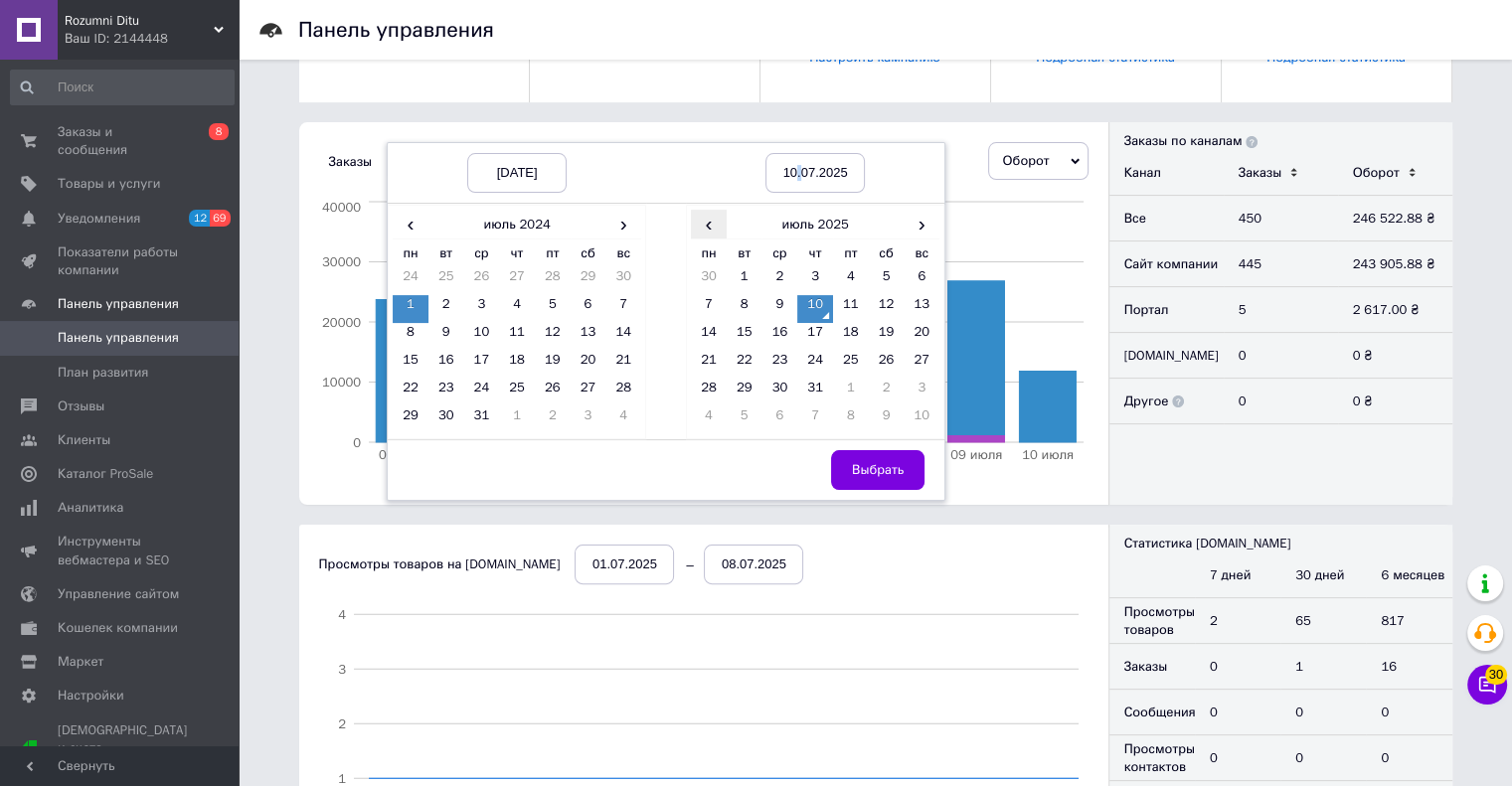 click on "‹" at bounding box center (709, 224) 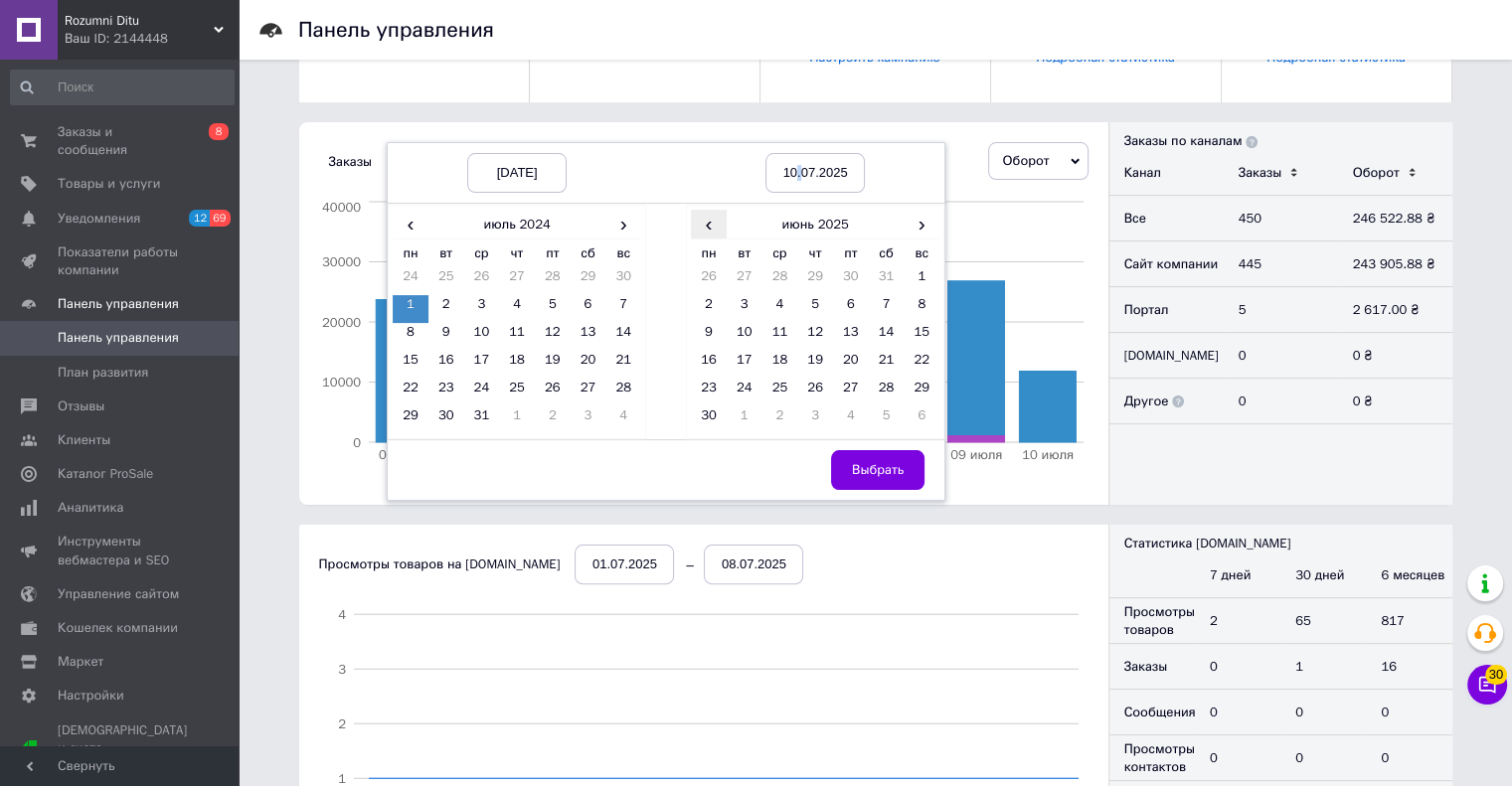 click on "‹" at bounding box center (709, 224) 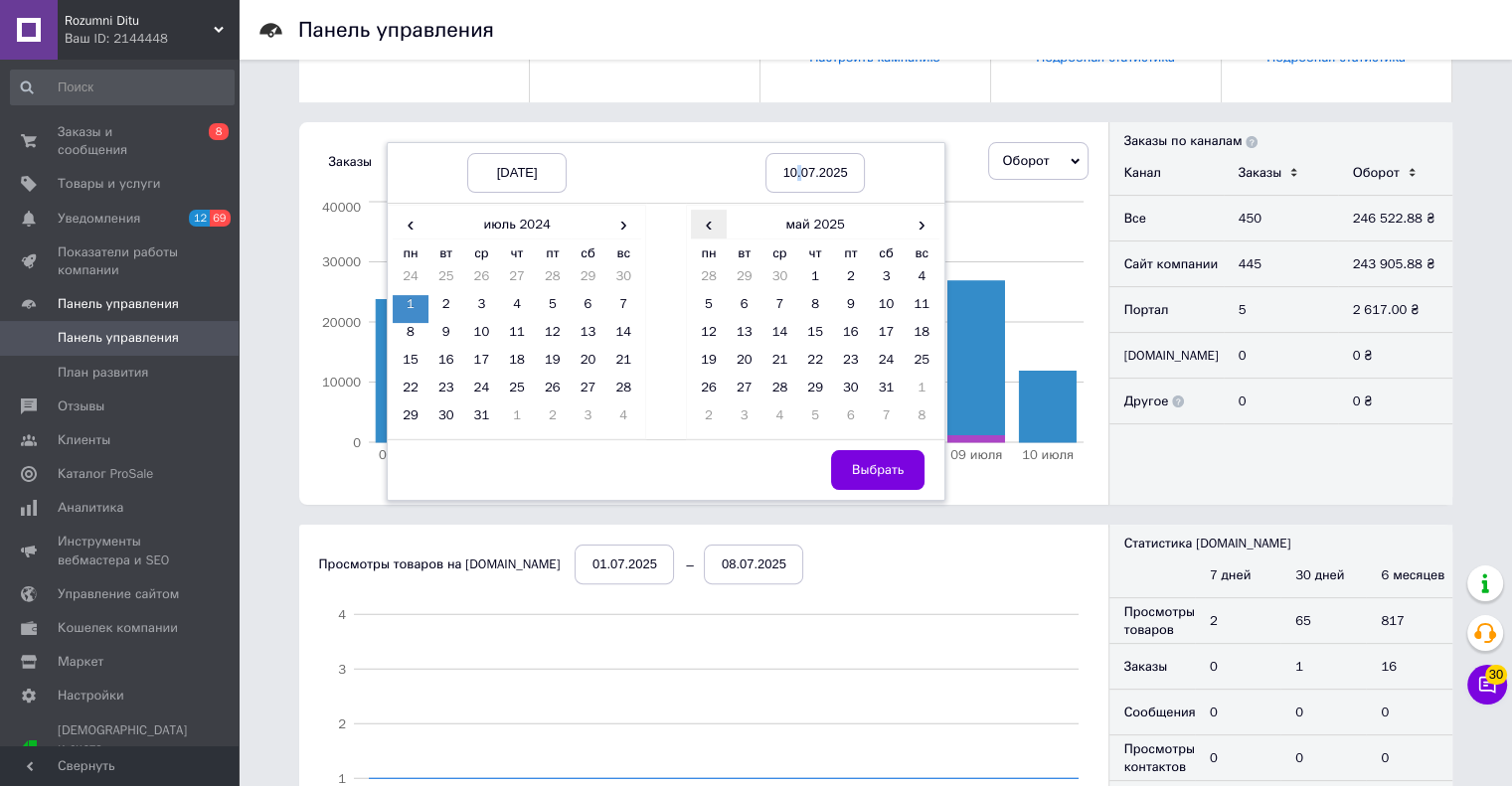click on "‹" at bounding box center (709, 224) 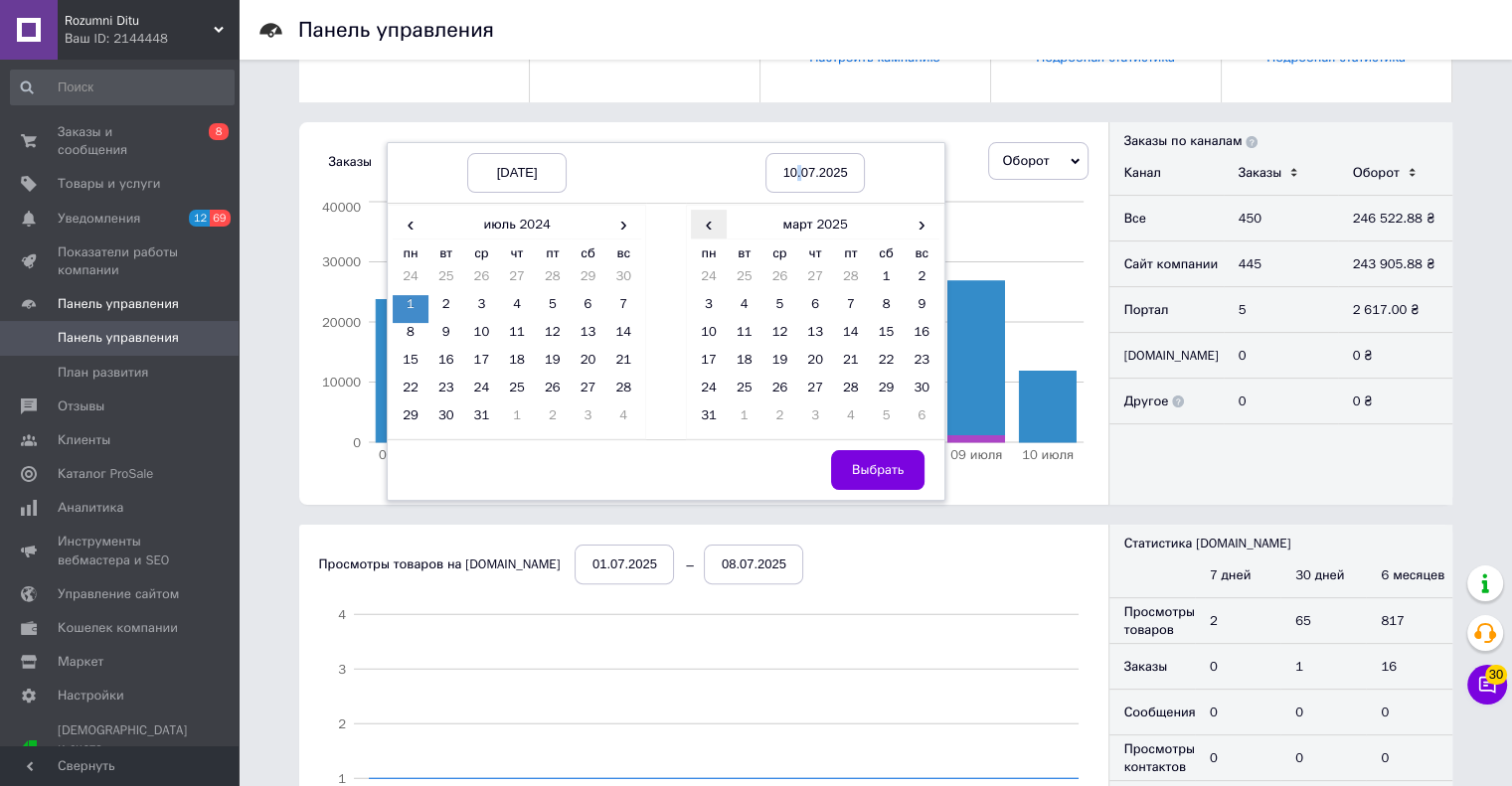 click on "‹" at bounding box center [709, 224] 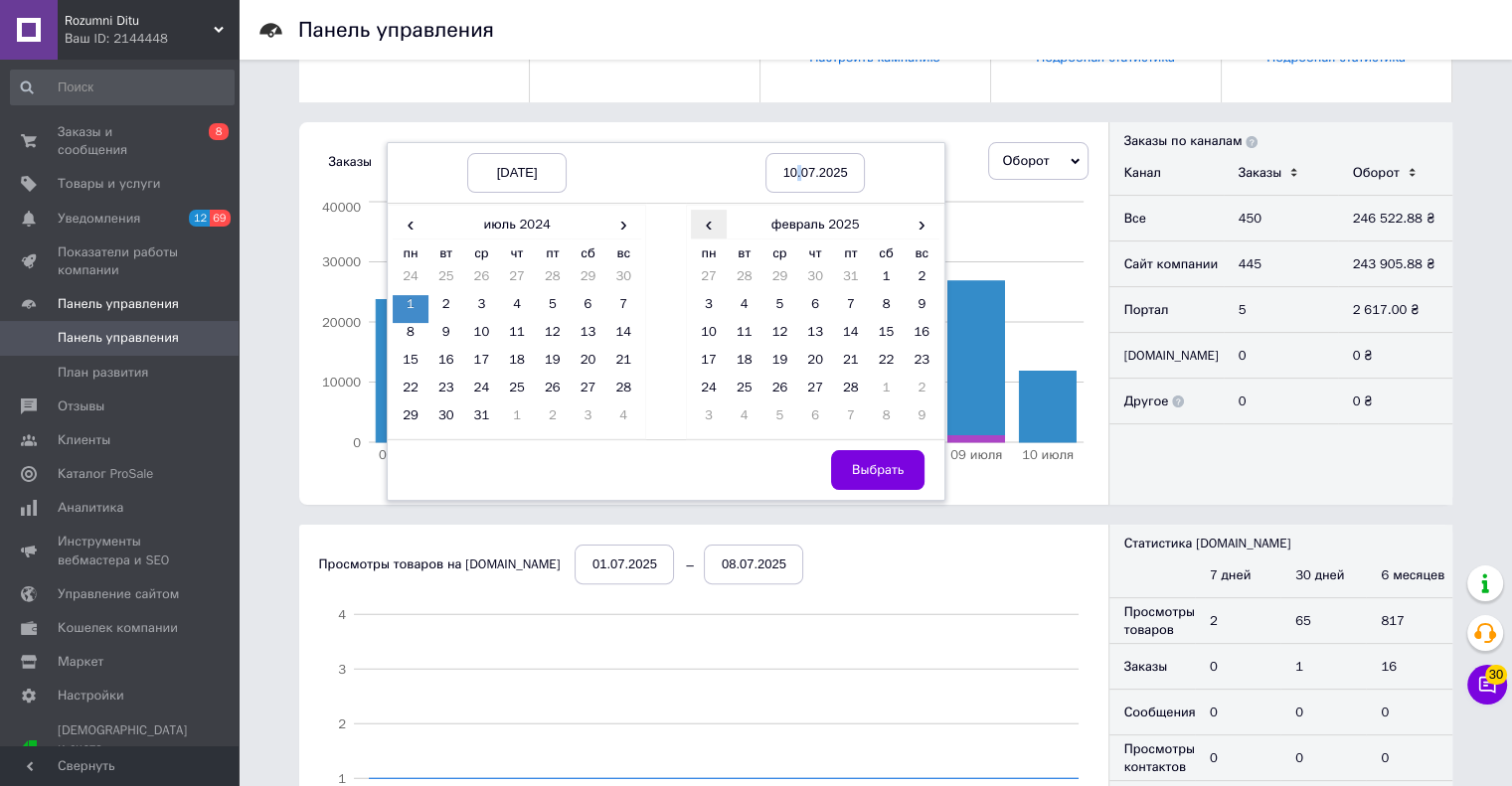 click on "‹" at bounding box center (709, 224) 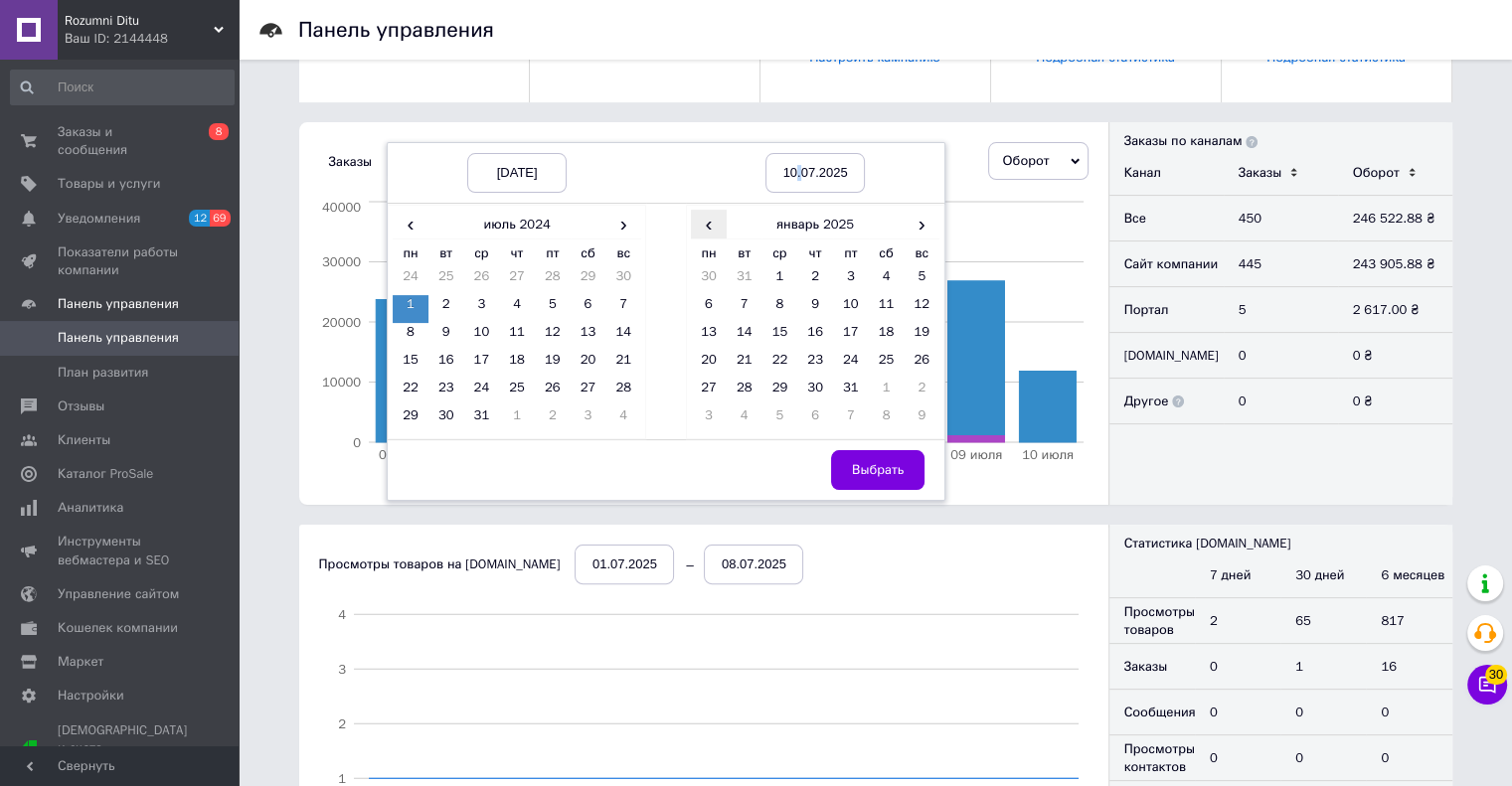 click on "‹" at bounding box center (709, 224) 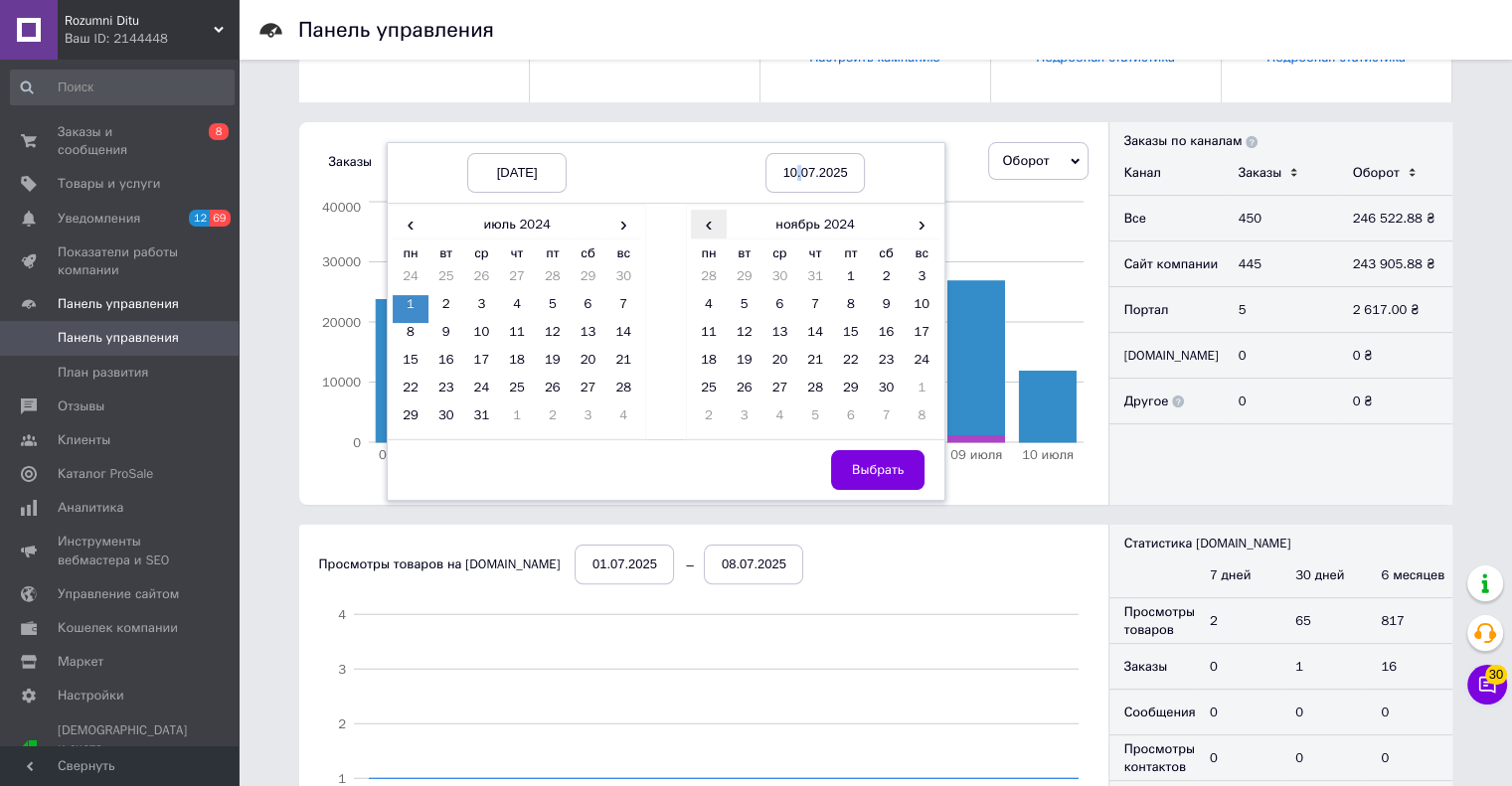 click on "‹" at bounding box center (709, 224) 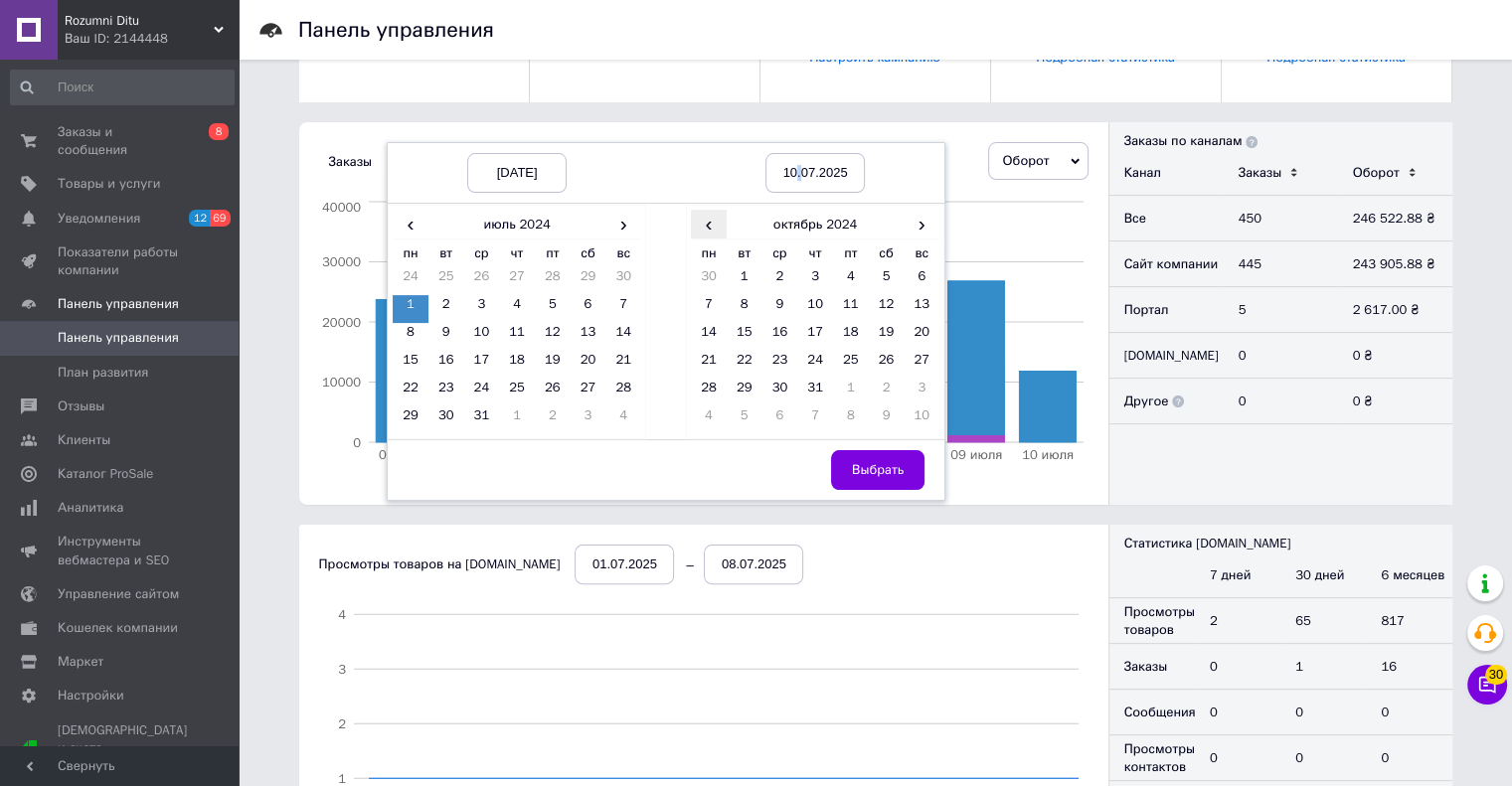 click on "‹" at bounding box center (709, 224) 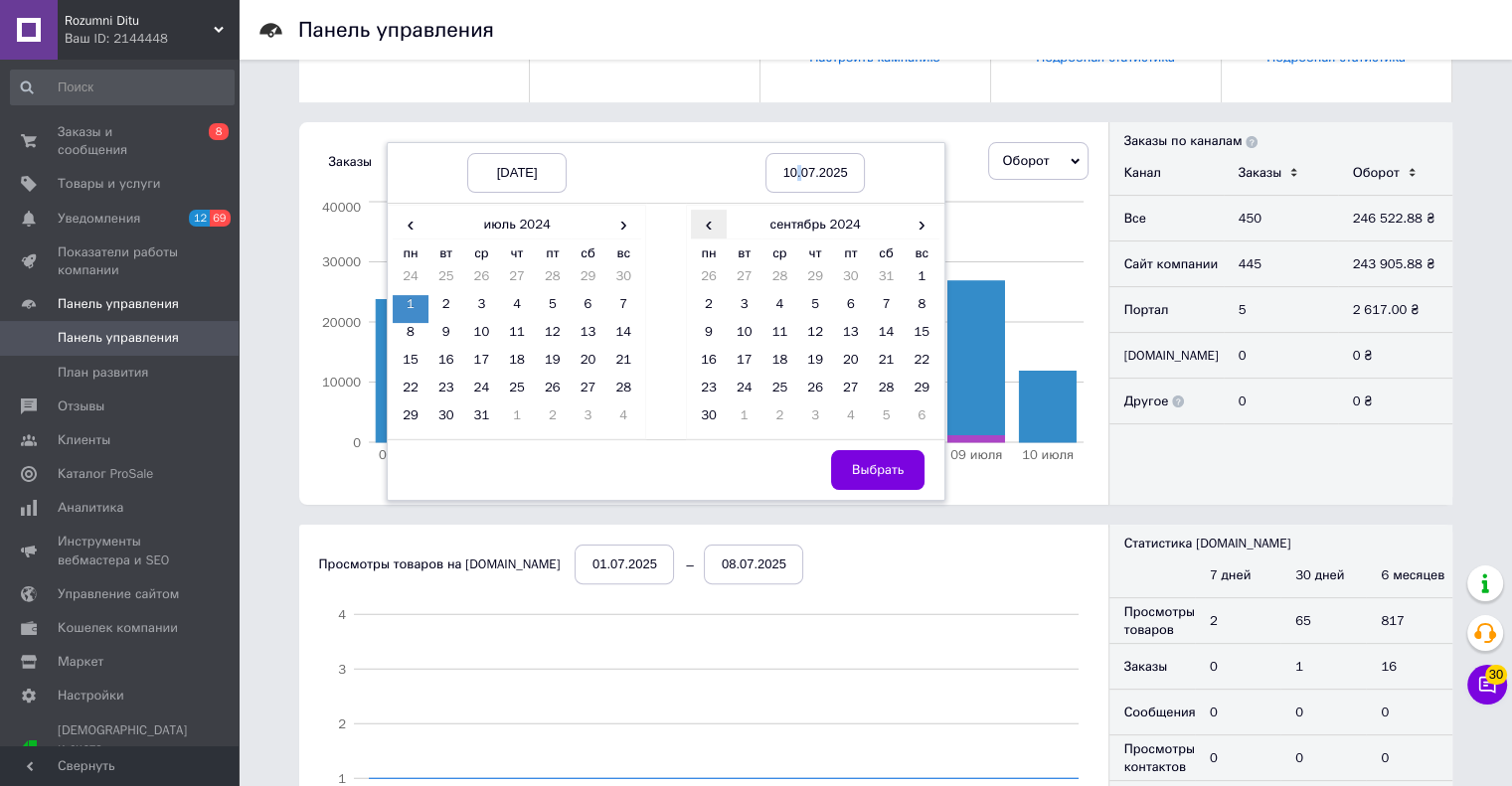 click on "‹" at bounding box center [709, 224] 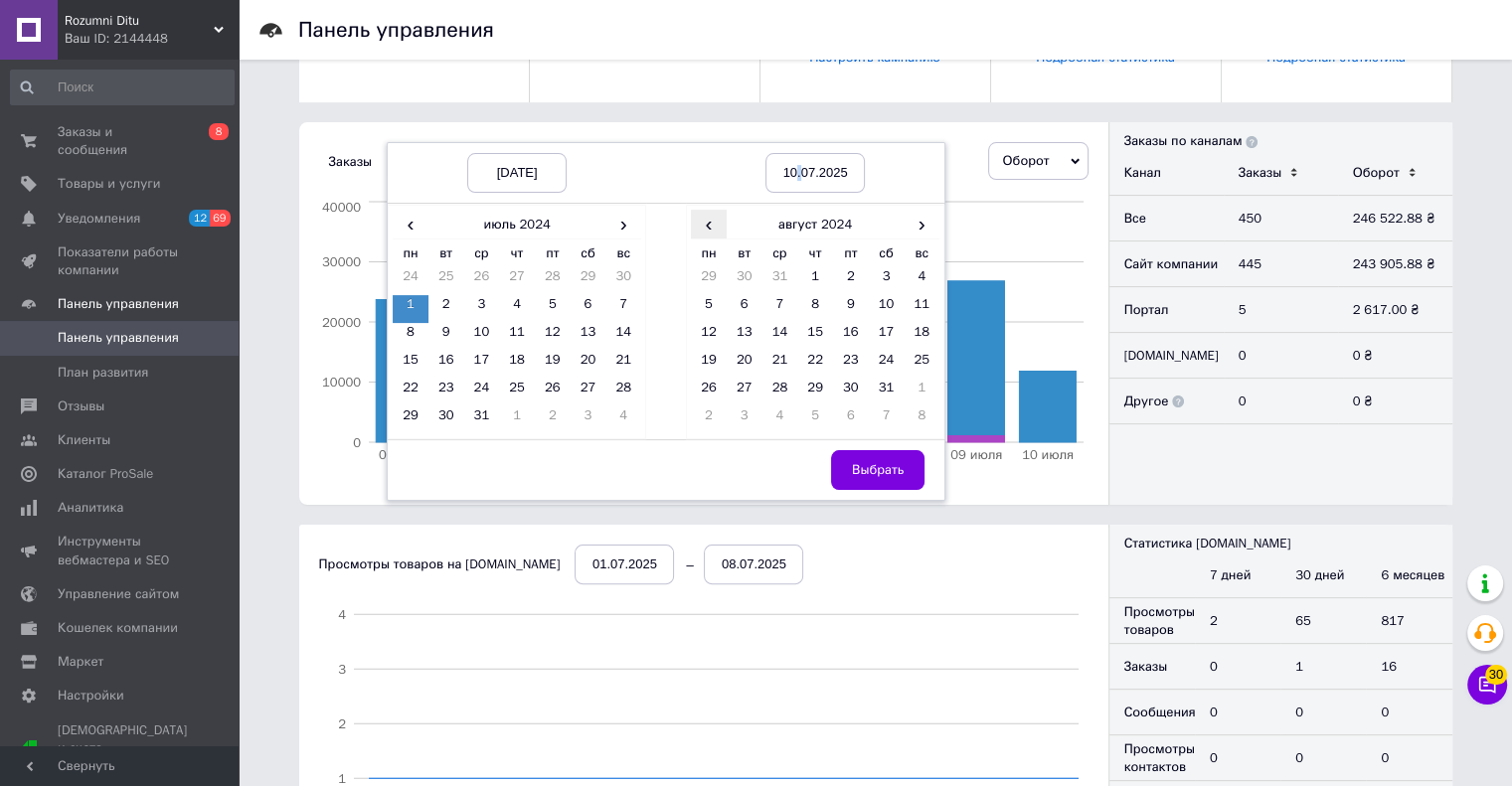 click on "‹" at bounding box center (709, 224) 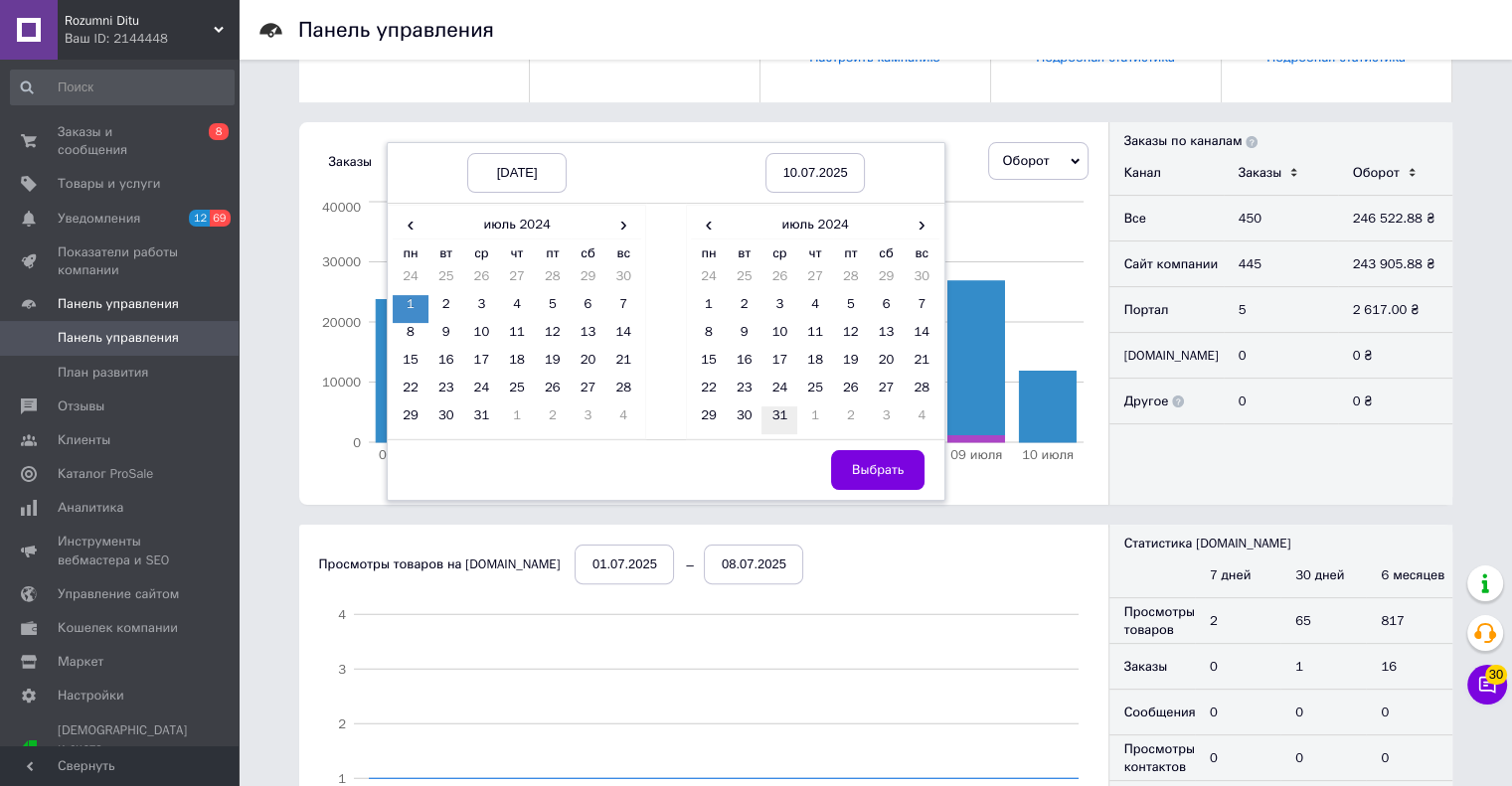 click on "31" at bounding box center [779, 420] 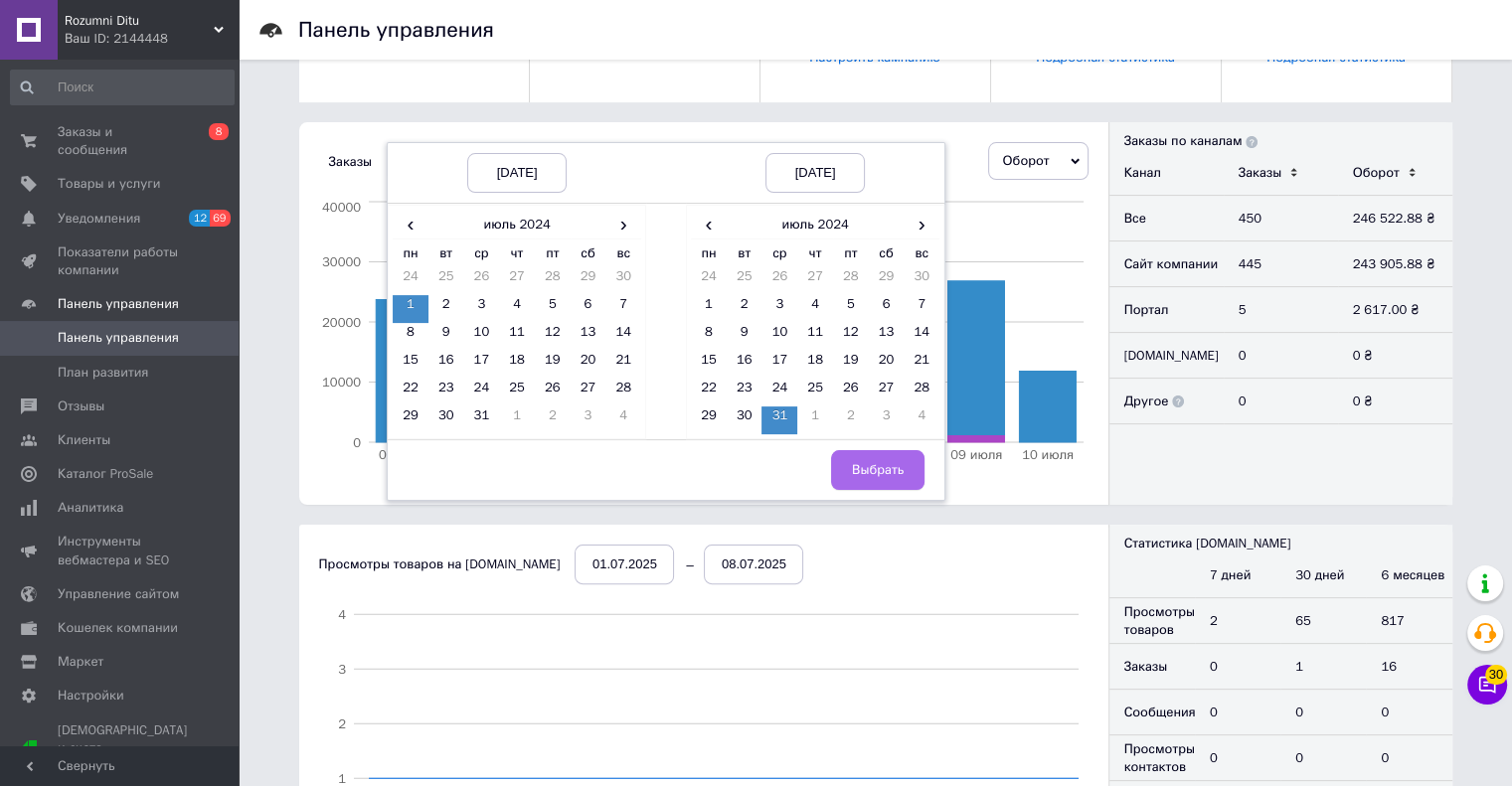 click on "Выбрать" at bounding box center [878, 470] 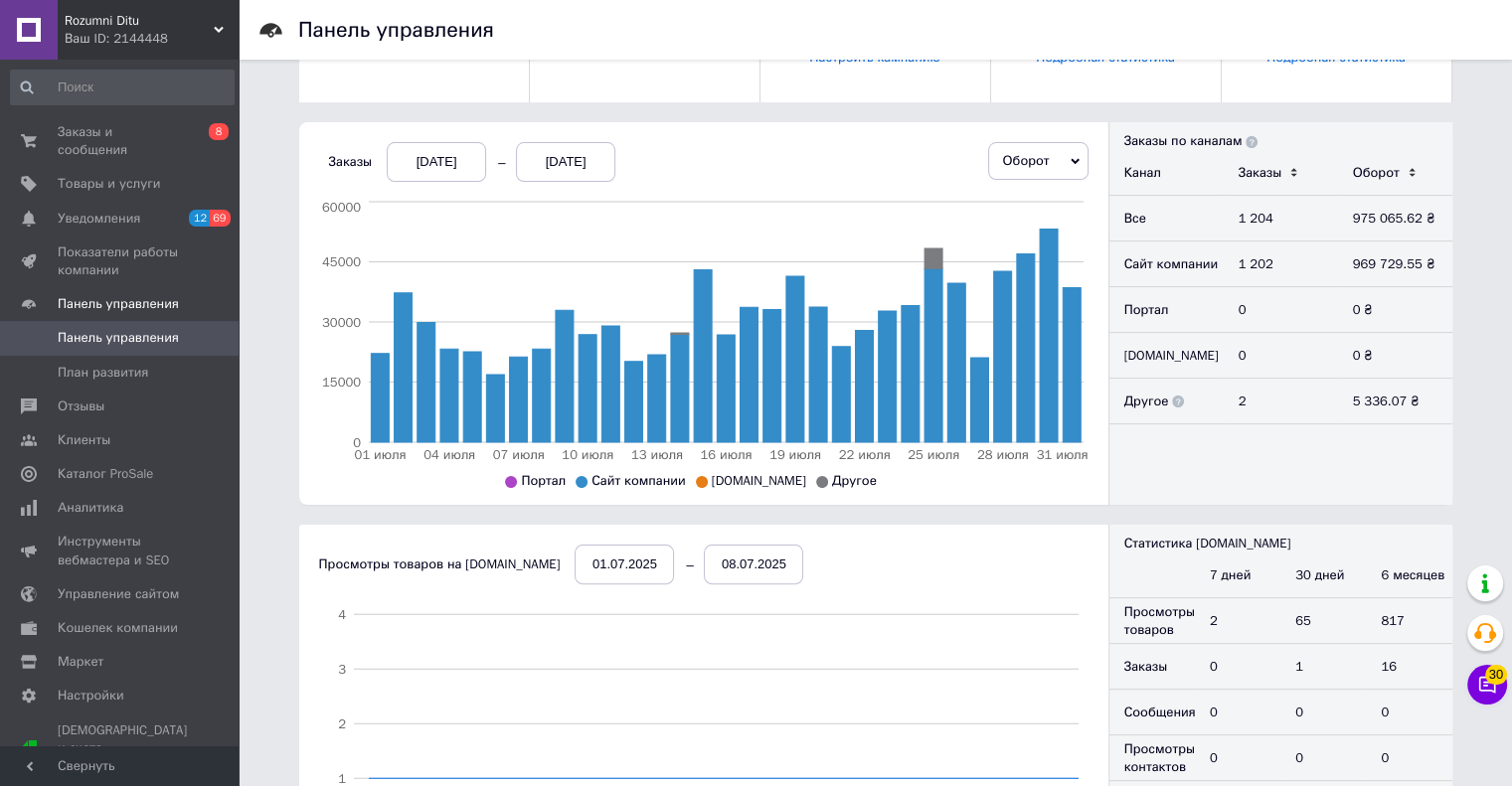 click on "Панель управления Новые заказы 9 Посмотреть заказы Доход за сегодня   0 ₴ Посмотреть заказы Новые отзывы 0 Посмотреть отзывы Каталог ProSale [DATE] [DATE] Баланс*:  185.22 ₴ Пополнить Опубликованные позиции 6 272 Добавить новую позицию Активные товары в Каталоге ProSale 5091 Настроить кампанию Показы 1 154 Подробная статистика Переходы 28 Подробная статистика Заказы [DATE] [DATE] Оборот Заказы Заказы Каталог ProSale Оборот Каталог ProSale 01 июля 04 июля 07 июля 10 июля 13 июля 16 июля 19 июля 22 июля 25 июля 28 июля 31 июля 0 15000 30000 45000 60000 Портал Сайт компании [DOMAIN_NAME] Другое Вторник   [DATE]   Канал 0" at bounding box center [876, 592] 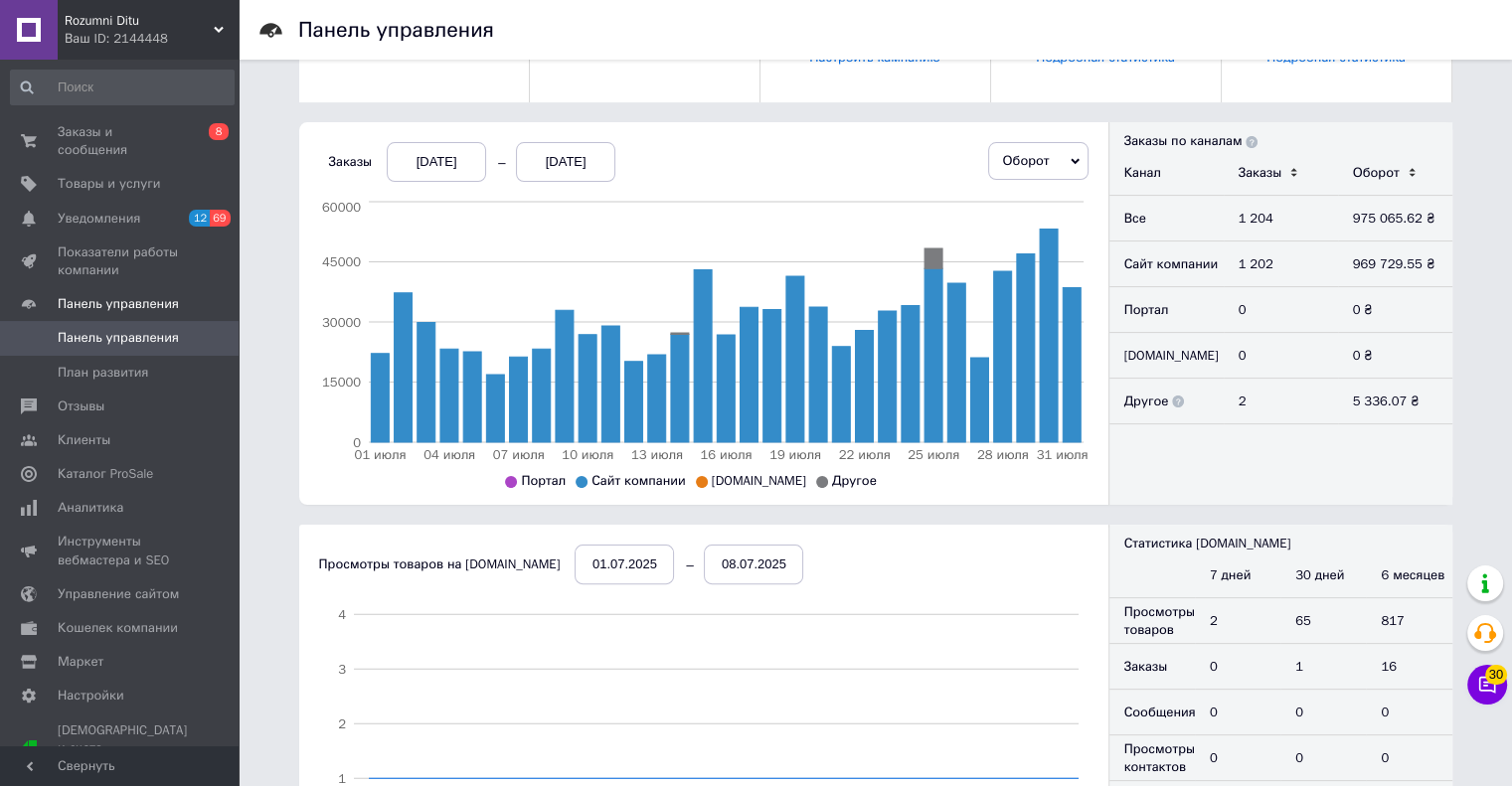 click on "Панель управления" at bounding box center (118, 338) 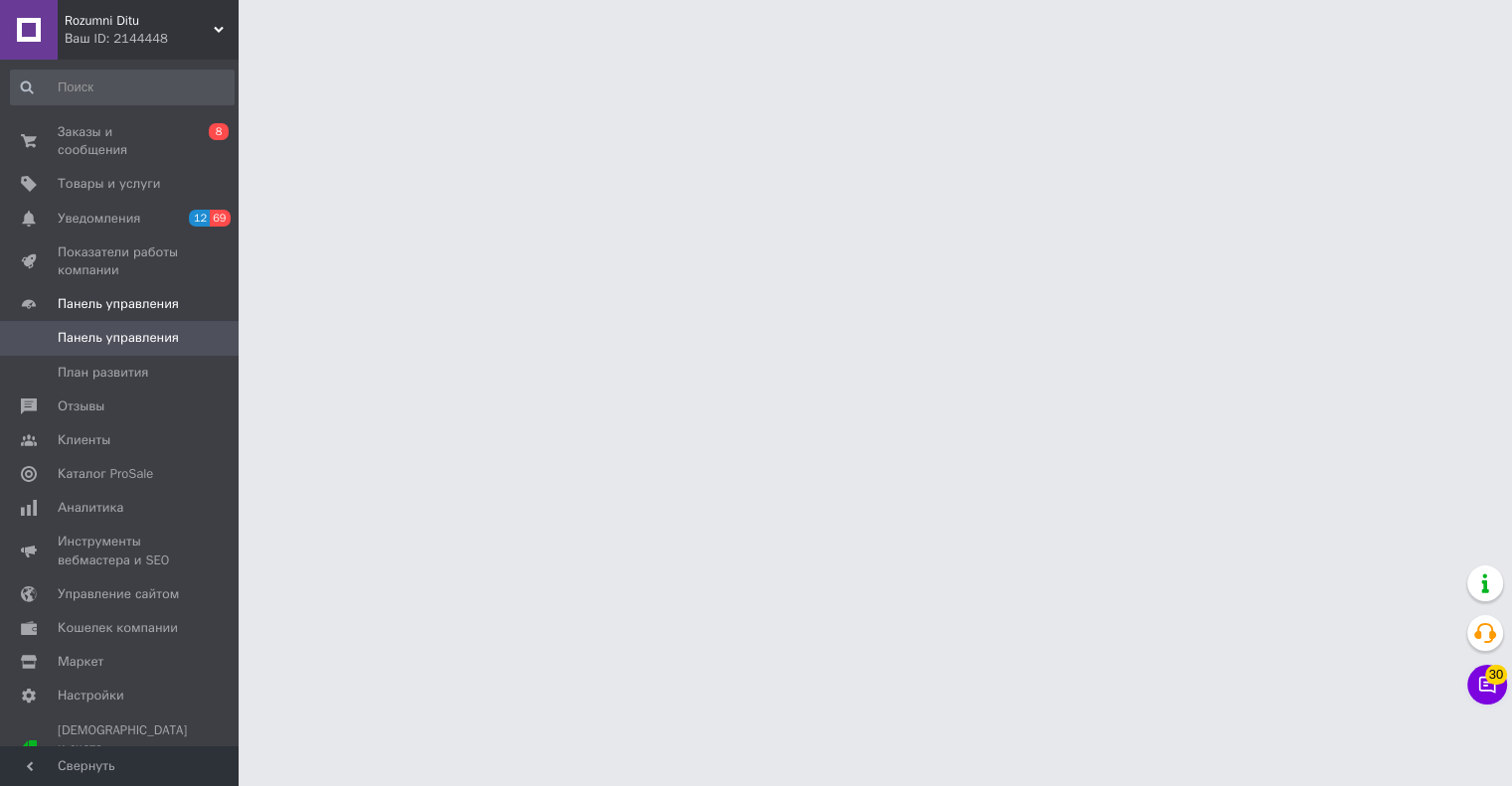 scroll, scrollTop: 0, scrollLeft: 0, axis: both 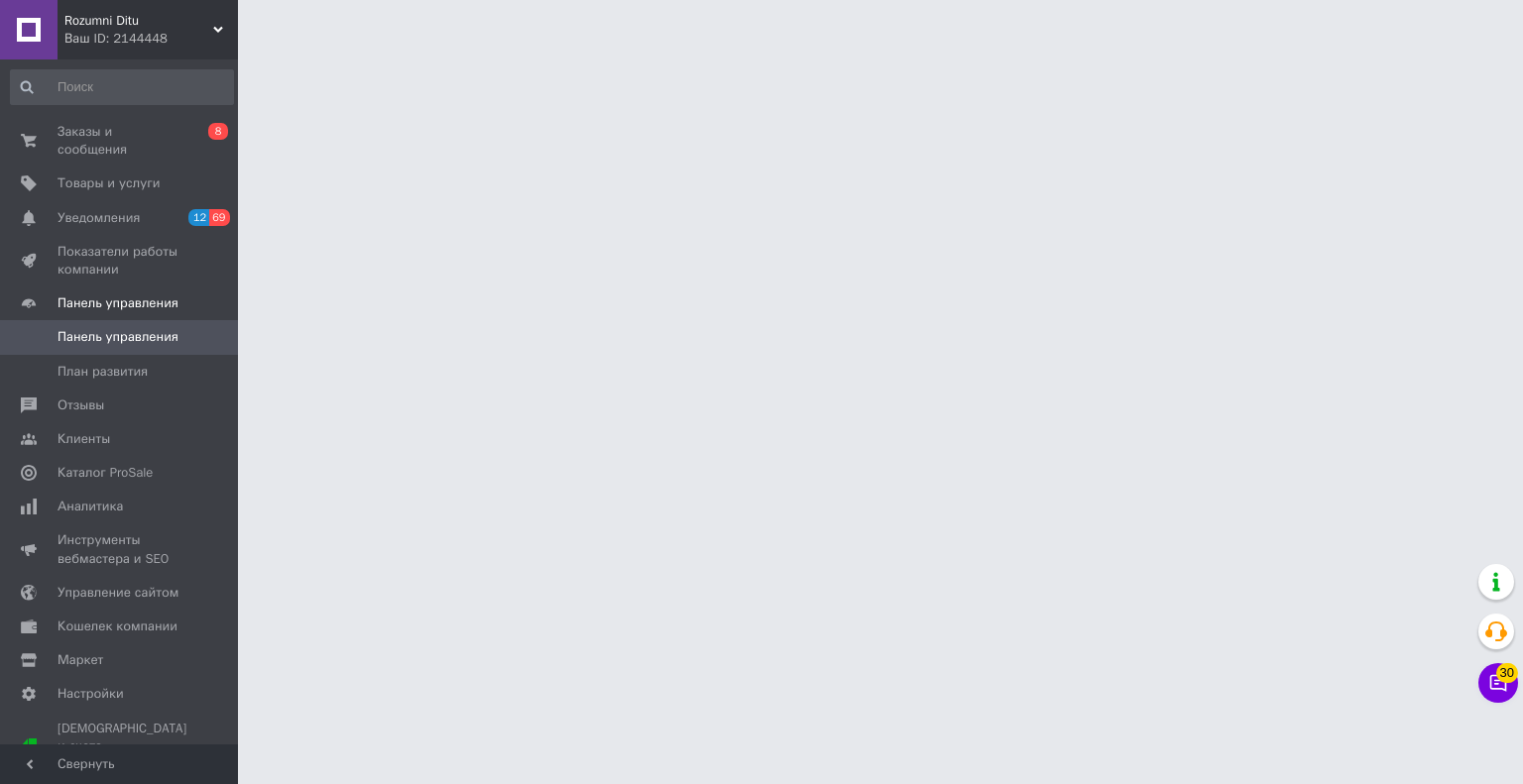 click on "Rozumni Ditu Ваш ID: 2144448 Сайт Rozumni Ditu Кабинет покупателя Проверить состояние системы Страница на портале Справка Выйти Заказы и сообщения 0 8 Товары и услуги Уведомления 12 69 Показатели работы компании Панель управления Панель управления План развития Отзывы Клиенты Каталог ProSale Аналитика Инструменты вебмастера и SEO Управление сайтом Кошелек компании Маркет Настройки [GEOGRAPHIC_DATA] и счета Prom топ Свернуть
30" at bounding box center (762, 25) 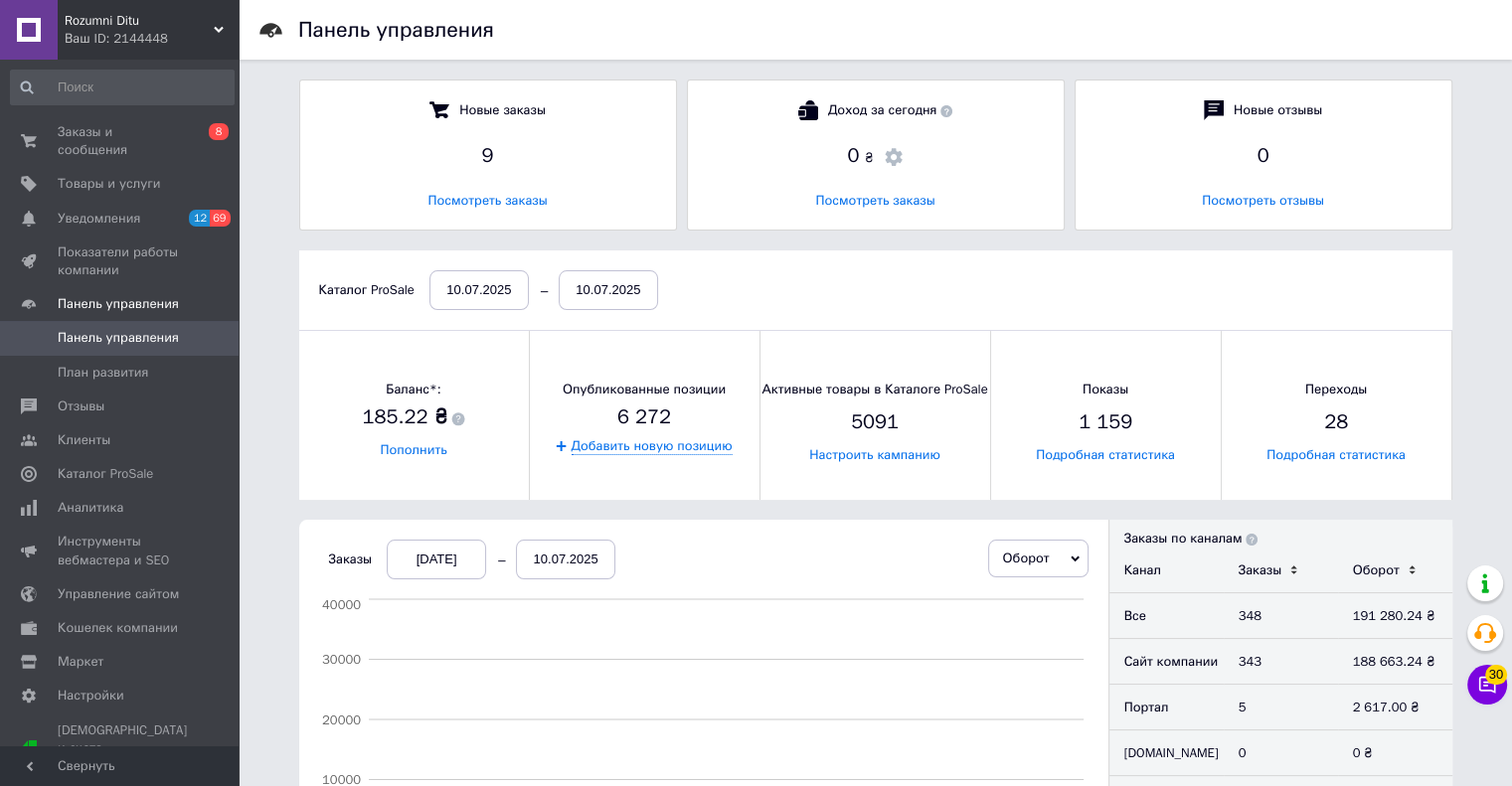 scroll, scrollTop: 10, scrollLeft: 9, axis: both 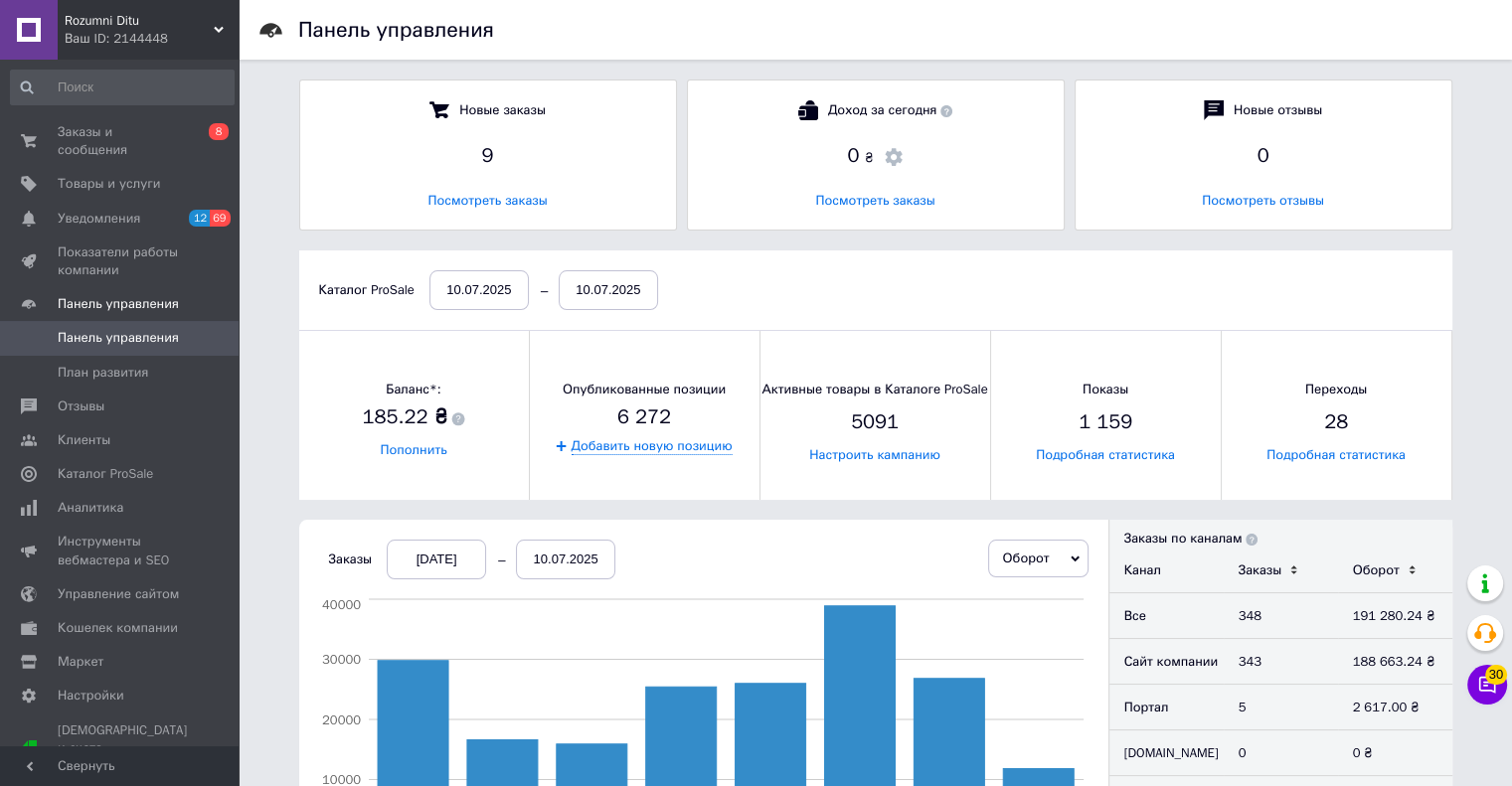 click on "Панель управления Новые заказы 9 Посмотреть заказы Доход за сегодня   0 ₴ Посмотреть заказы Новые отзывы 0 Посмотреть отзывы Каталог ProSale [DATE] [DATE] Баланс*:  185.22 ₴ Пополнить Опубликованные позиции 6 272 Добавить новую позицию Активные товары в Каталоге ProSale 5091 Настроить кампанию Показы 1 159 Подробная статистика Переходы 28 Подробная статистика Заказы [DATE] [DATE] Оборот Заказы Заказы Каталог ProSale Оборот Каталог ProSale 03 июля 04 июля 05 июля 06 июля 07 июля 08 июля 09 июля 10 июля 0 10000 20000 30000 40000 Портал Сайт компании [DOMAIN_NAME] Другое Заказы по каналам   Канал Заказы Оборот Все" at bounding box center (875, 960) 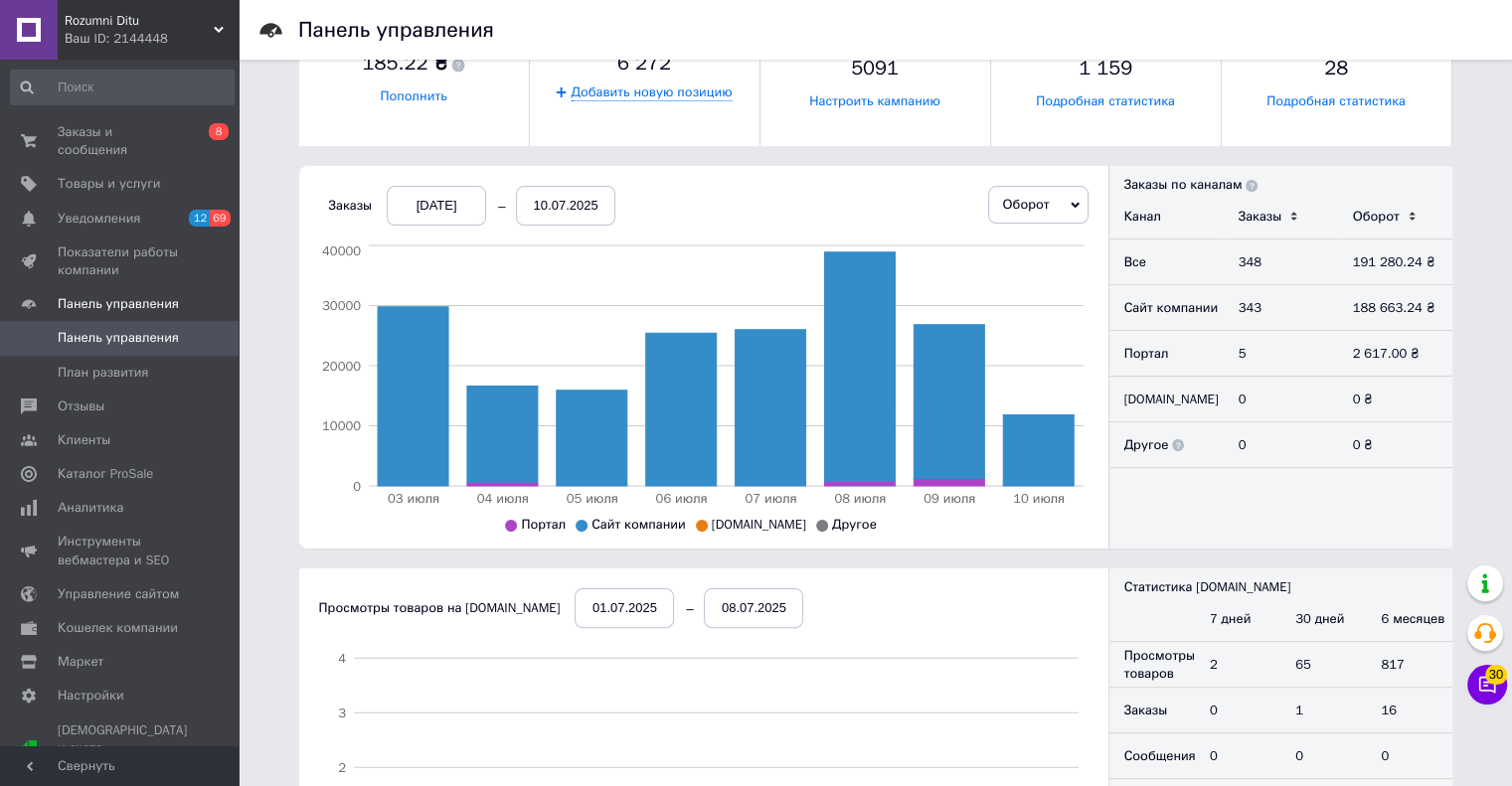 scroll, scrollTop: 397, scrollLeft: 0, axis: vertical 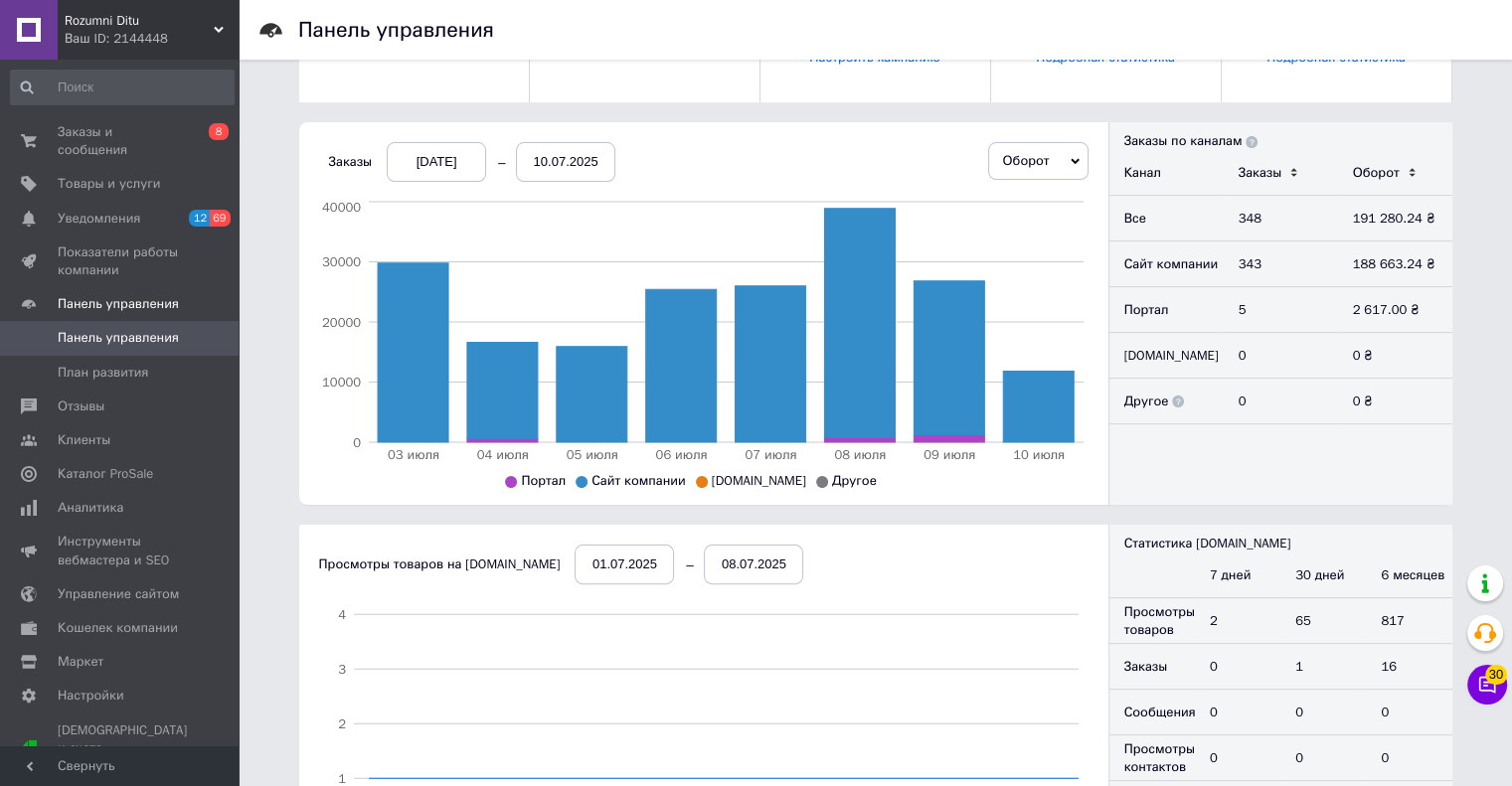 click on "Панель управления Новые заказы 9 Посмотреть заказы Доход за сегодня   0 ₴ Посмотреть заказы Новые отзывы 0 Посмотреть отзывы Каталог ProSale [DATE] [DATE] Баланс*:  185.22 ₴ Пополнить Опубликованные позиции 6 272 Добавить новую позицию Активные товары в Каталоге ProSale 5091 Настроить кампанию Показы 1 159 Подробная статистика Переходы 28 Подробная статистика Заказы [DATE] [DATE] Оборот Заказы Заказы Каталог ProSale Оборот Каталог ProSale 03 июля 04 июля 05 июля 06 июля 07 июля 08 июля 09 июля 10 июля 0 10000 20000 30000 40000 Портал Сайт компании [DOMAIN_NAME] Другое Четверг   [DATE] Заказы по каналам   Канал 348" at bounding box center [875, 562] 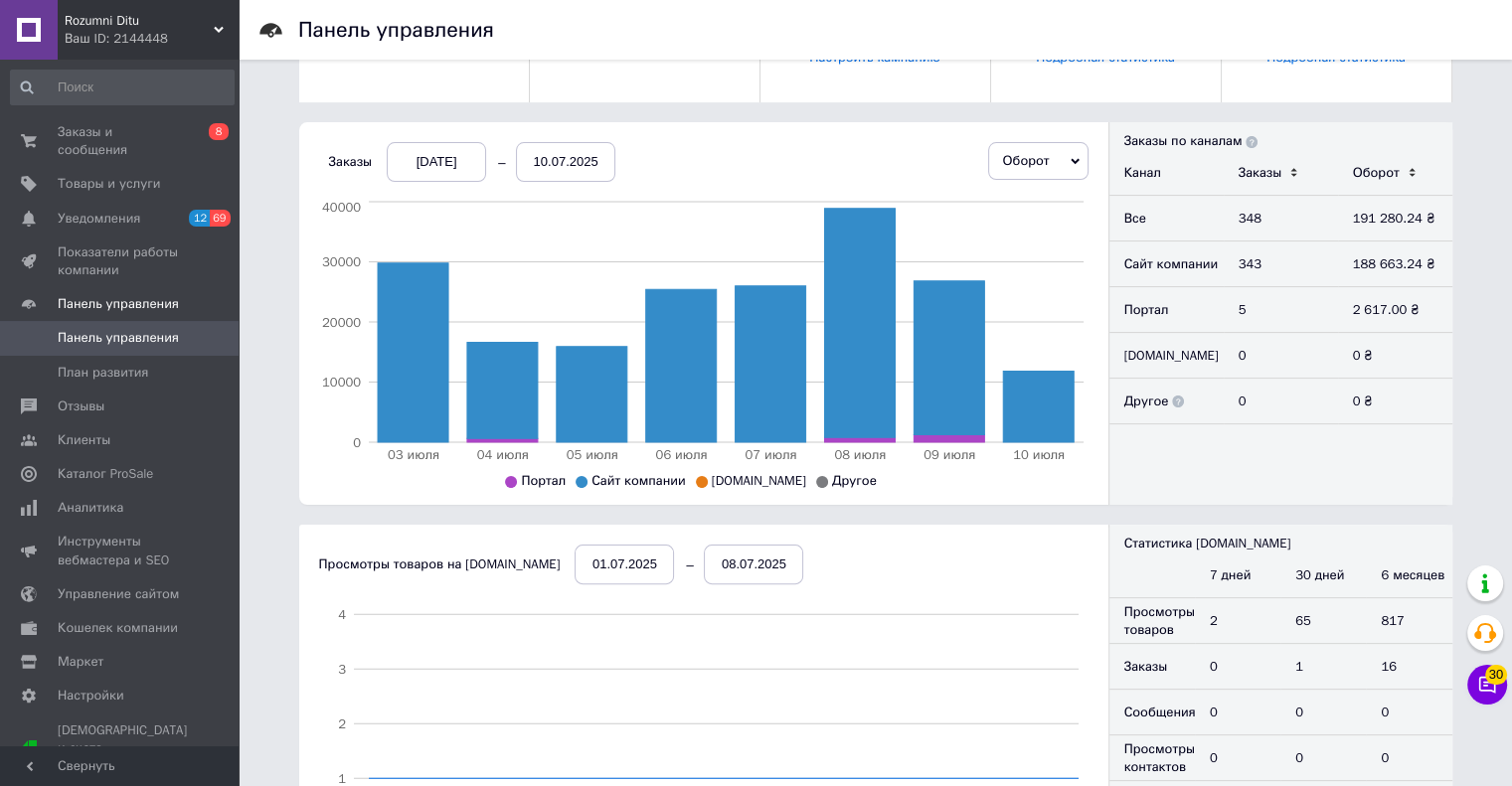 drag, startPoint x: 260, startPoint y: 298, endPoint x: 270, endPoint y: 305, distance: 12.206556 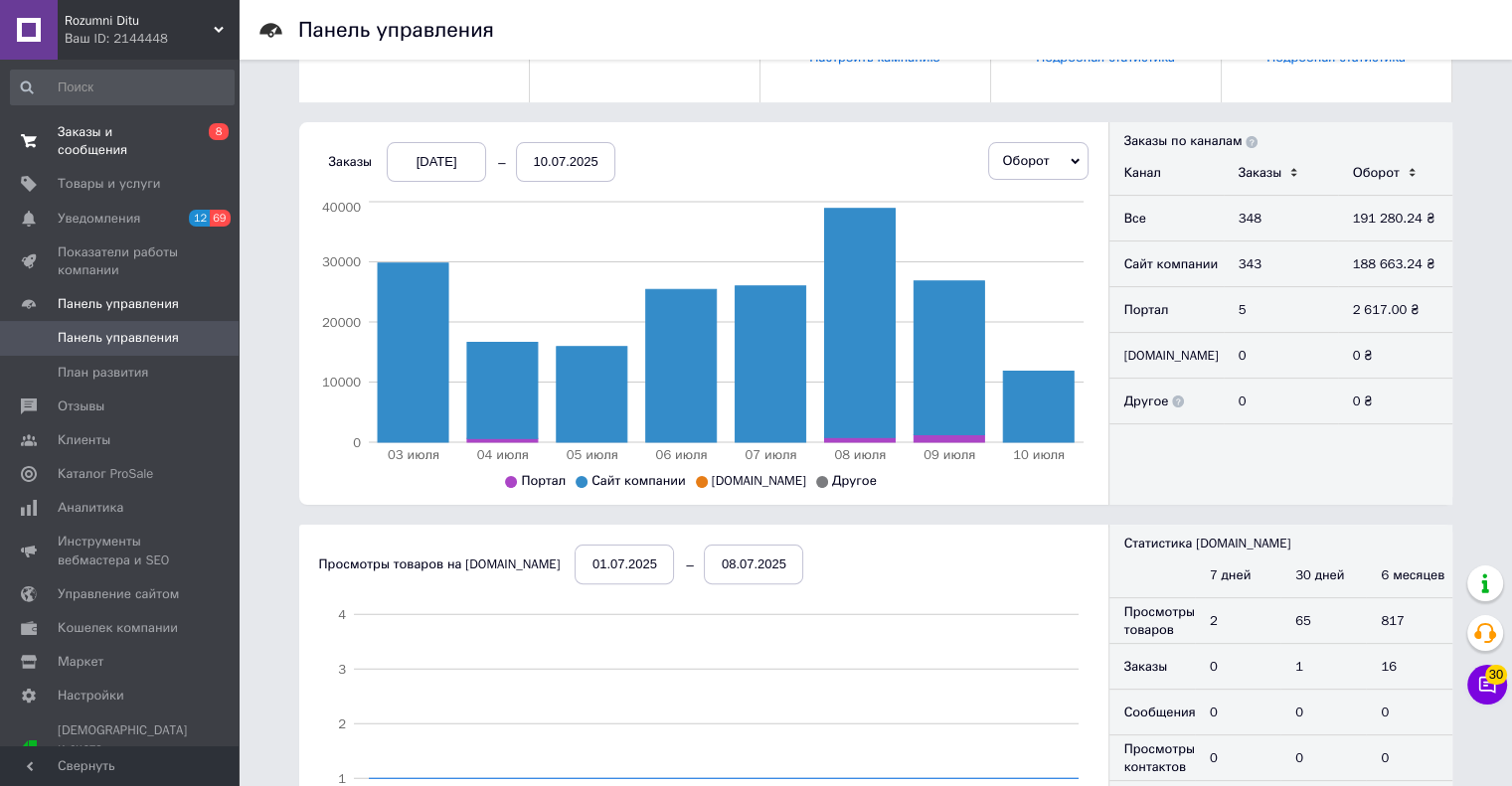 click on "Заказы и сообщения" at bounding box center (120, 141) 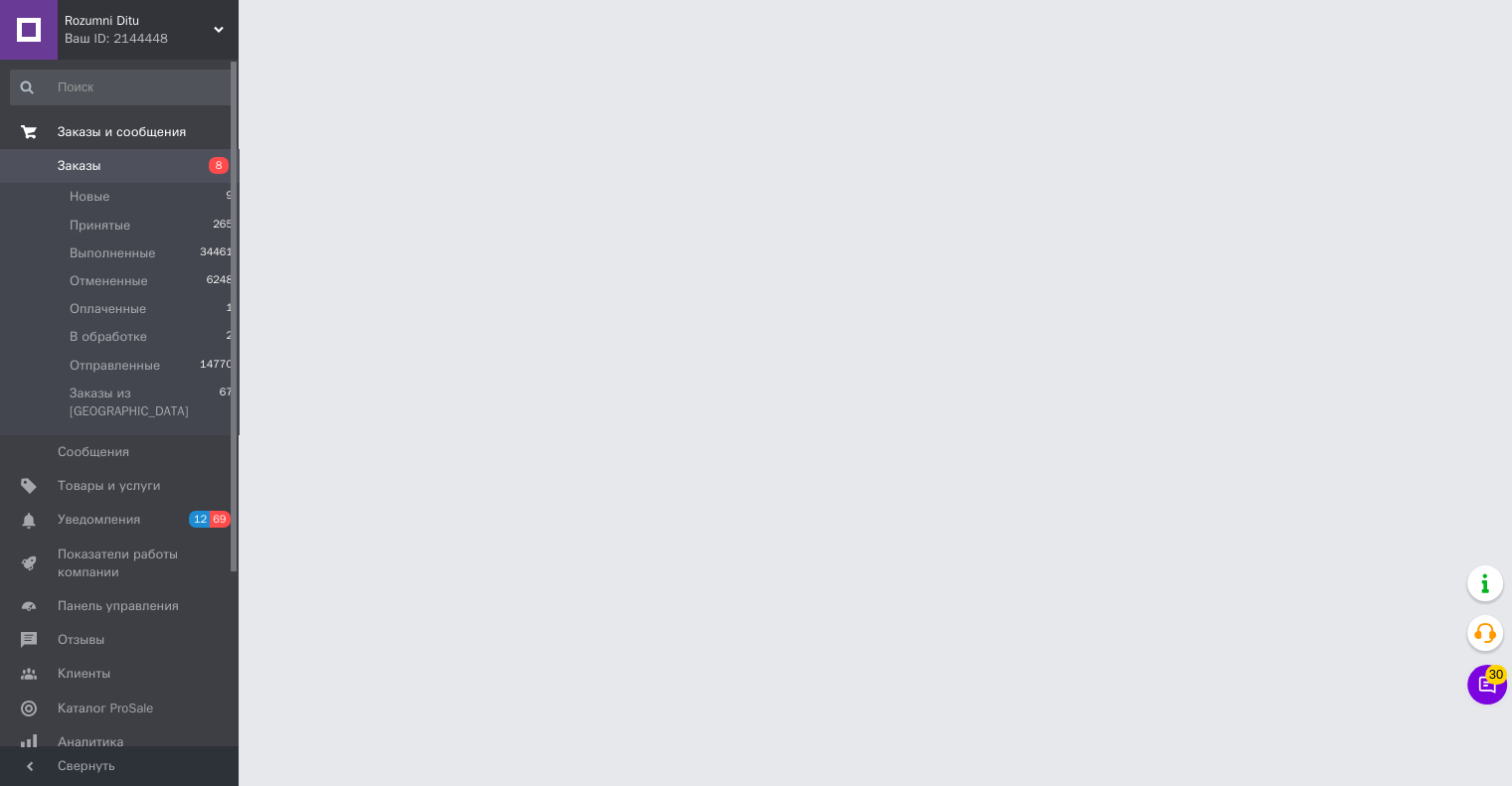 scroll, scrollTop: 0, scrollLeft: 0, axis: both 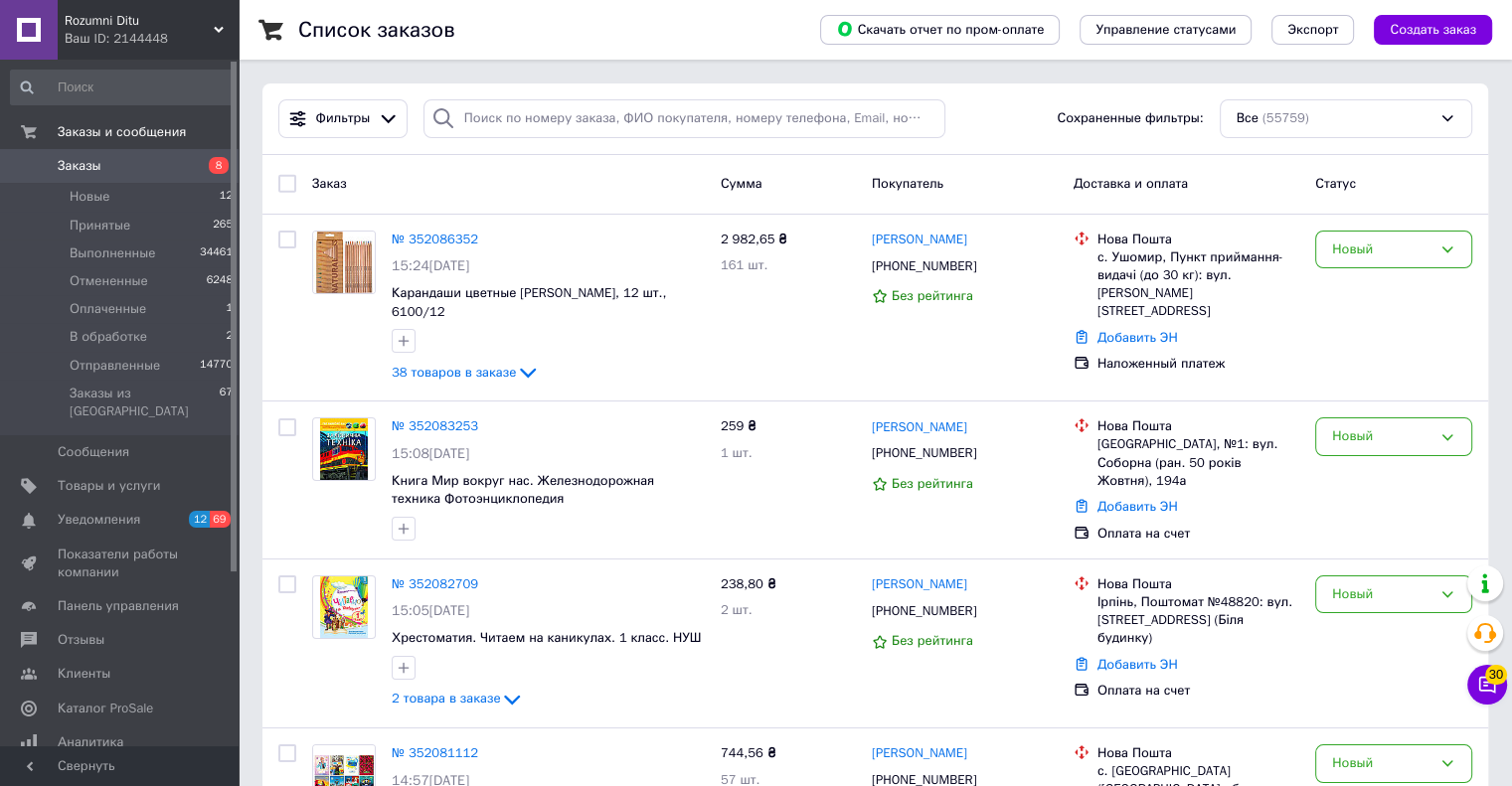 click on "Список заказов   Скачать отчет по пром-оплате Управление статусами Экспорт Создать заказ Фильтры Сохраненные фильтры: Все (55759) Заказ Сумма Покупатель Доставка и оплата Статус № 352086352 15:24[DATE] Карандаши цветные [PERSON_NAME], 12 шт., 6100/12 38 товаров в заказе 2 982,65 ₴ 161 шт. [PERSON_NAME] [PHONE_NUMBER] Без рейтинга Нова Пошта с. Ушомир, Пункт приймання-видачі (до 30 кг): вул. [PERSON_NAME], 1 Добавить ЭН Наложенный платеж Новый № 352083253 15:08[DATE] Книга Мир вокруг нас. Железнодорожная техника Фотоэнциклопедия 259 ₴ 1 шт. [PERSON_NAME] [PHONE_NUMBER] Без рейтинга Нова Пошта Добавить ЭН Новый 91% 1" at bounding box center (875, 9312) 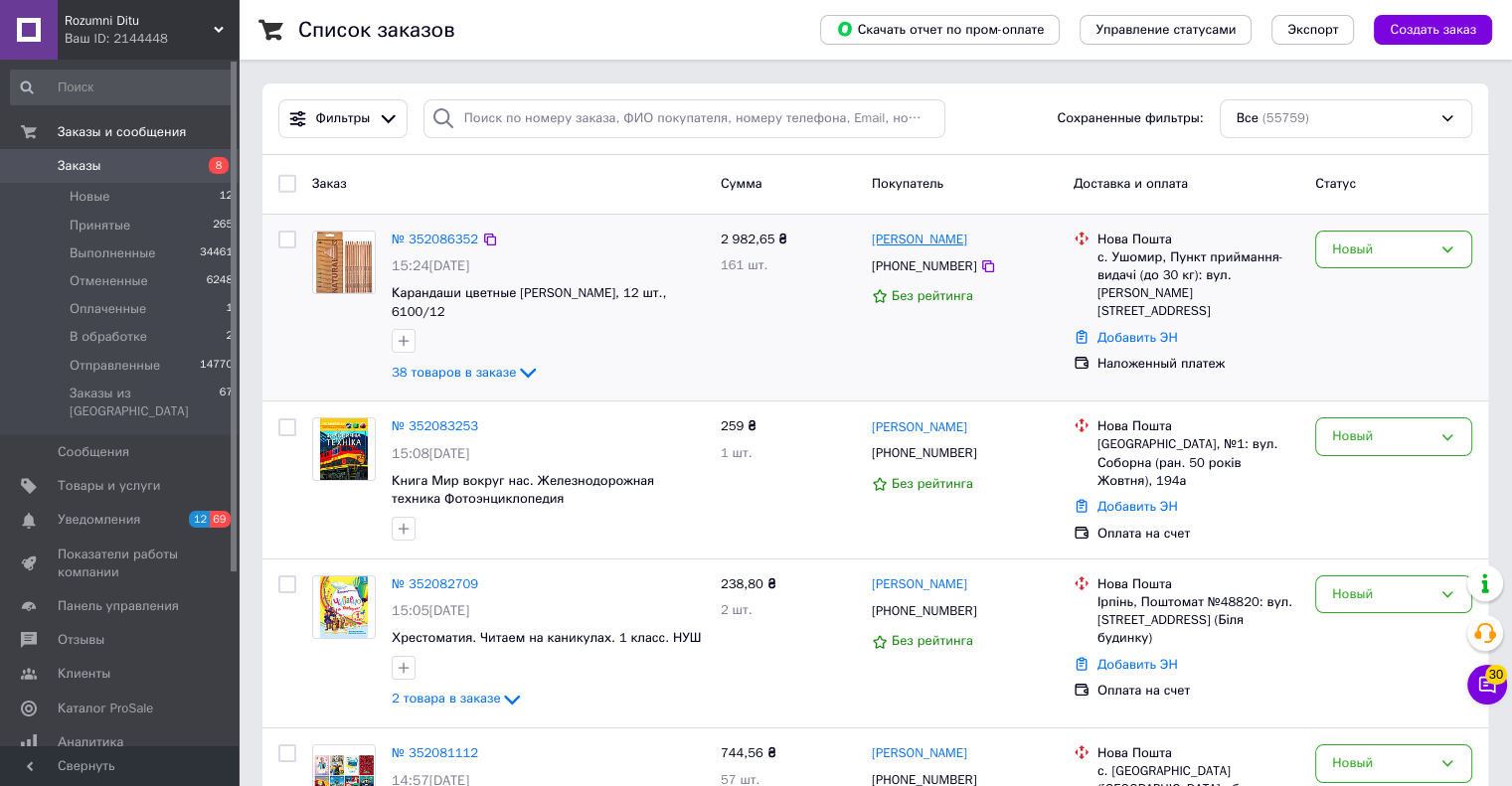 click on "[PERSON_NAME]" at bounding box center (920, 239) 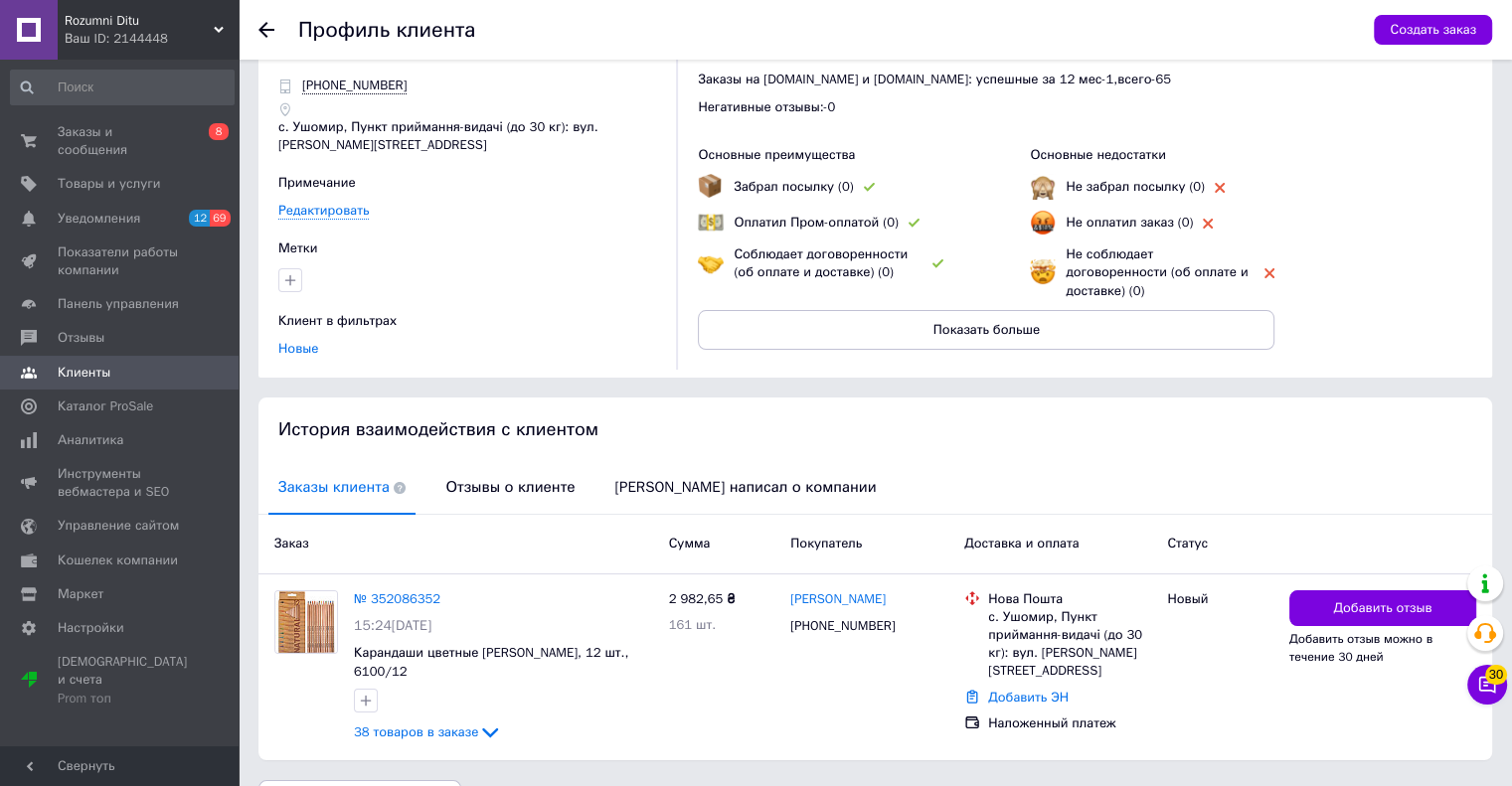 scroll, scrollTop: 96, scrollLeft: 0, axis: vertical 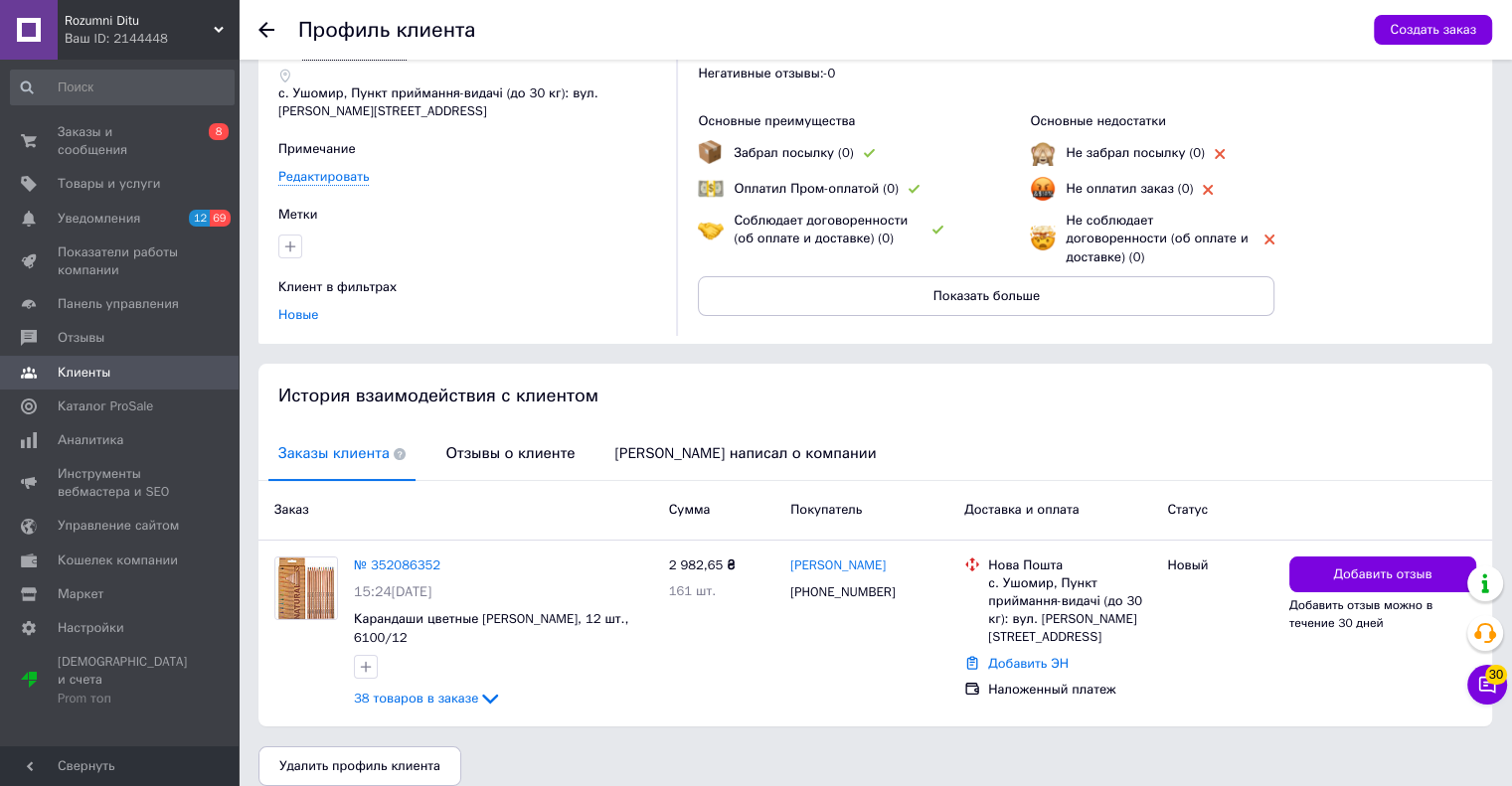 click on "Отзывы о клиенте" at bounding box center (510, 453) 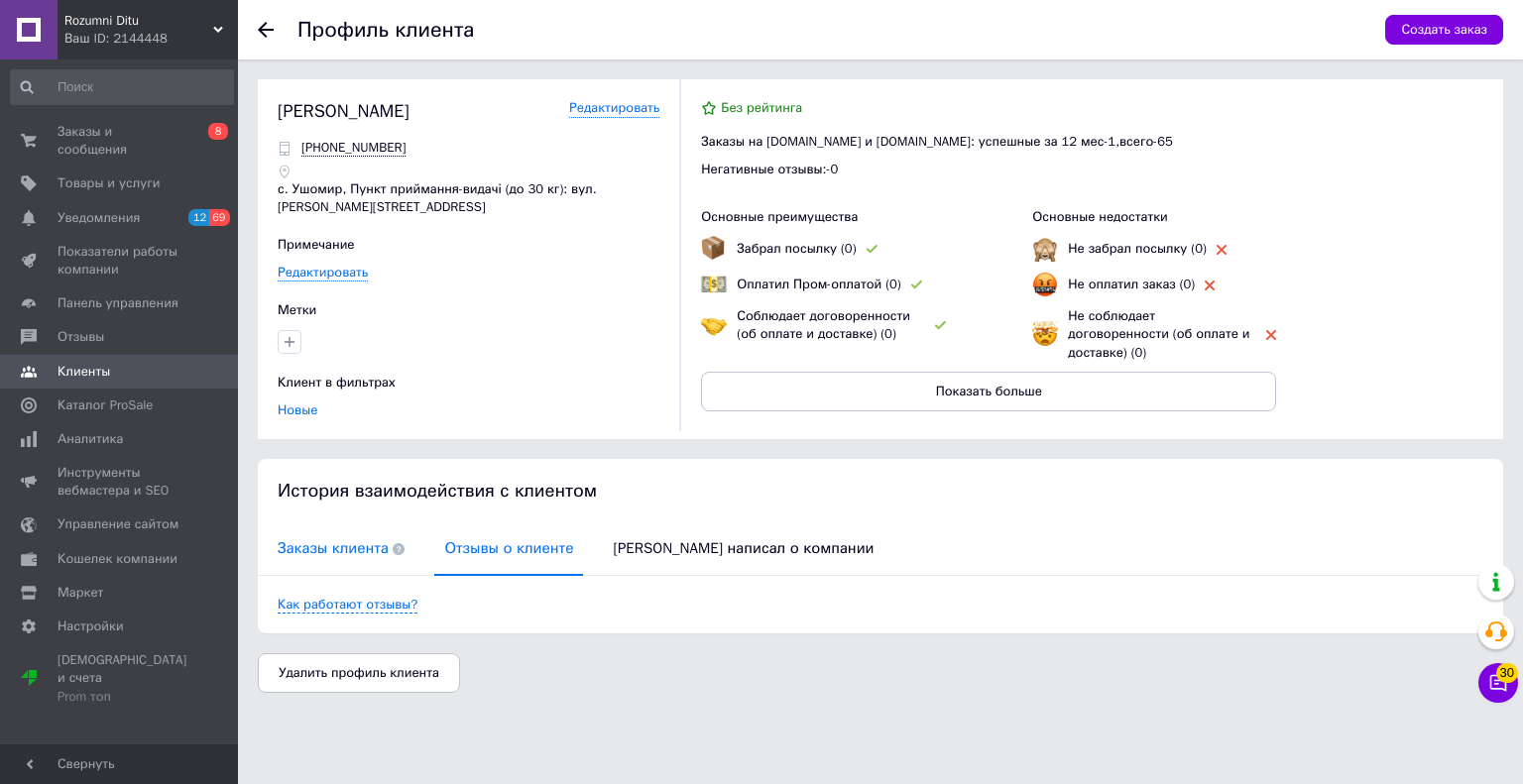 click on "Заказы клиента" at bounding box center [341, 548] 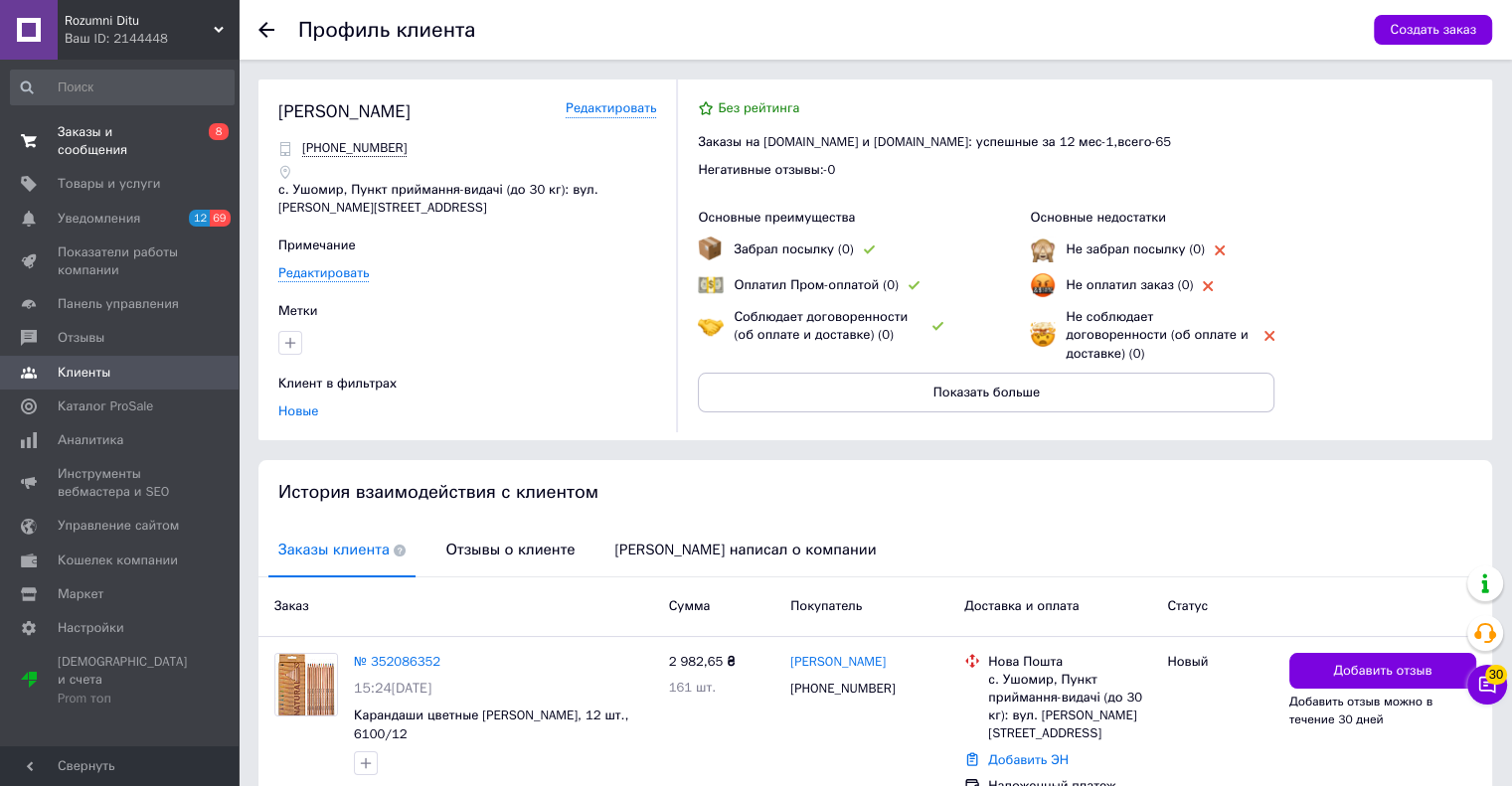click on "Заказы и сообщения" at bounding box center [120, 141] 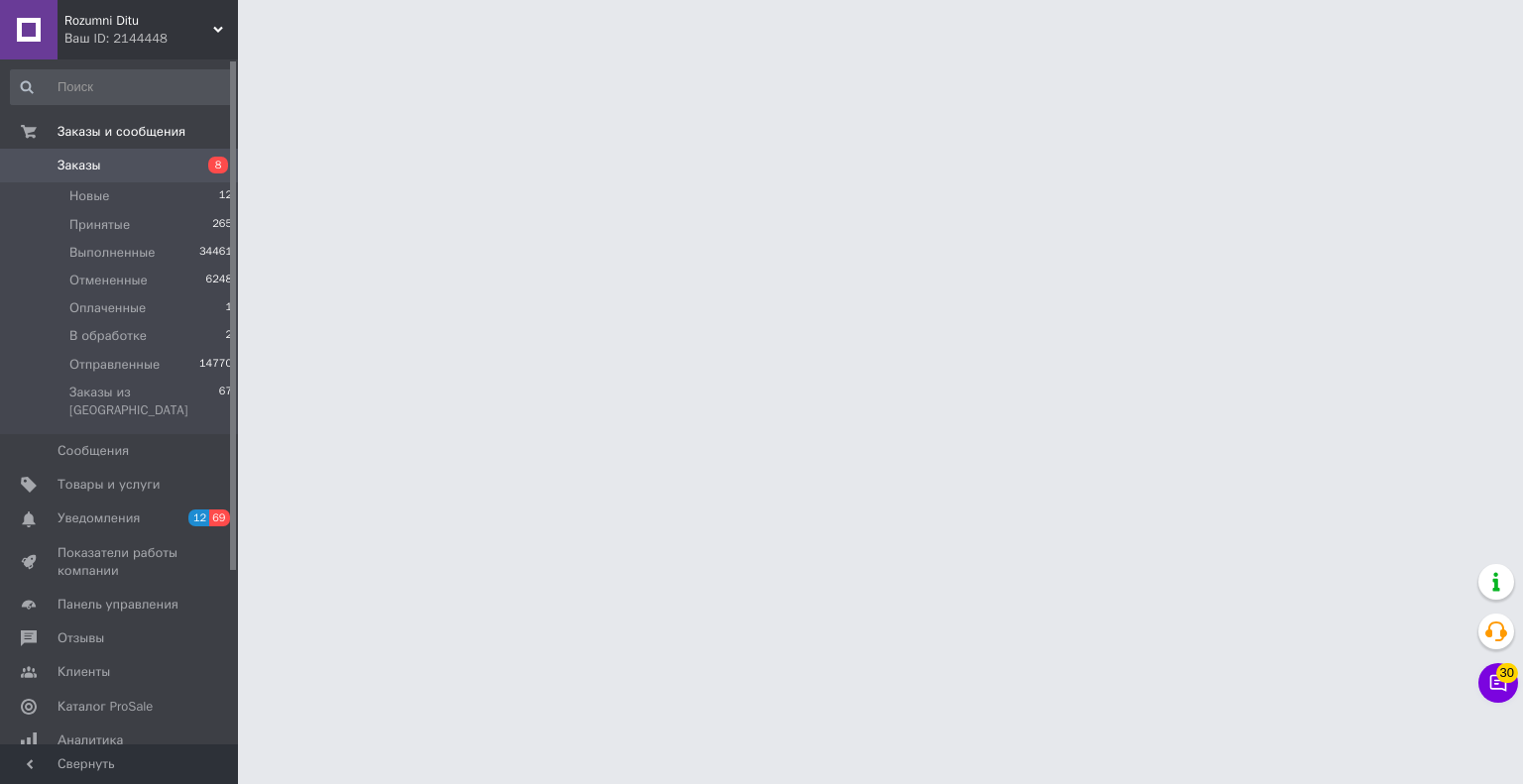click on "Rozumni Ditu Ваш ID: 2144448 Сайт Rozumni Ditu Кабинет покупателя Проверить состояние системы Страница на портале Справка Выйти Заказы и сообщения Заказы 8 Новые 12 Принятые 265 Выполненные 34461 Отмененные 6248 Оплаченные 1 В обработке 2 Отправленные 14770 Заказы из Розетки 67 Сообщения 0 Товары и услуги Уведомления 12 69 Показатели работы компании Панель управления Отзывы Клиенты Каталог ProSale Аналитика Инструменты вебмастера и SEO Управление сайтом Кошелек компании Маркет Настройки Тарифы и счета Prom топ Свернуть" at bounding box center (762, 25) 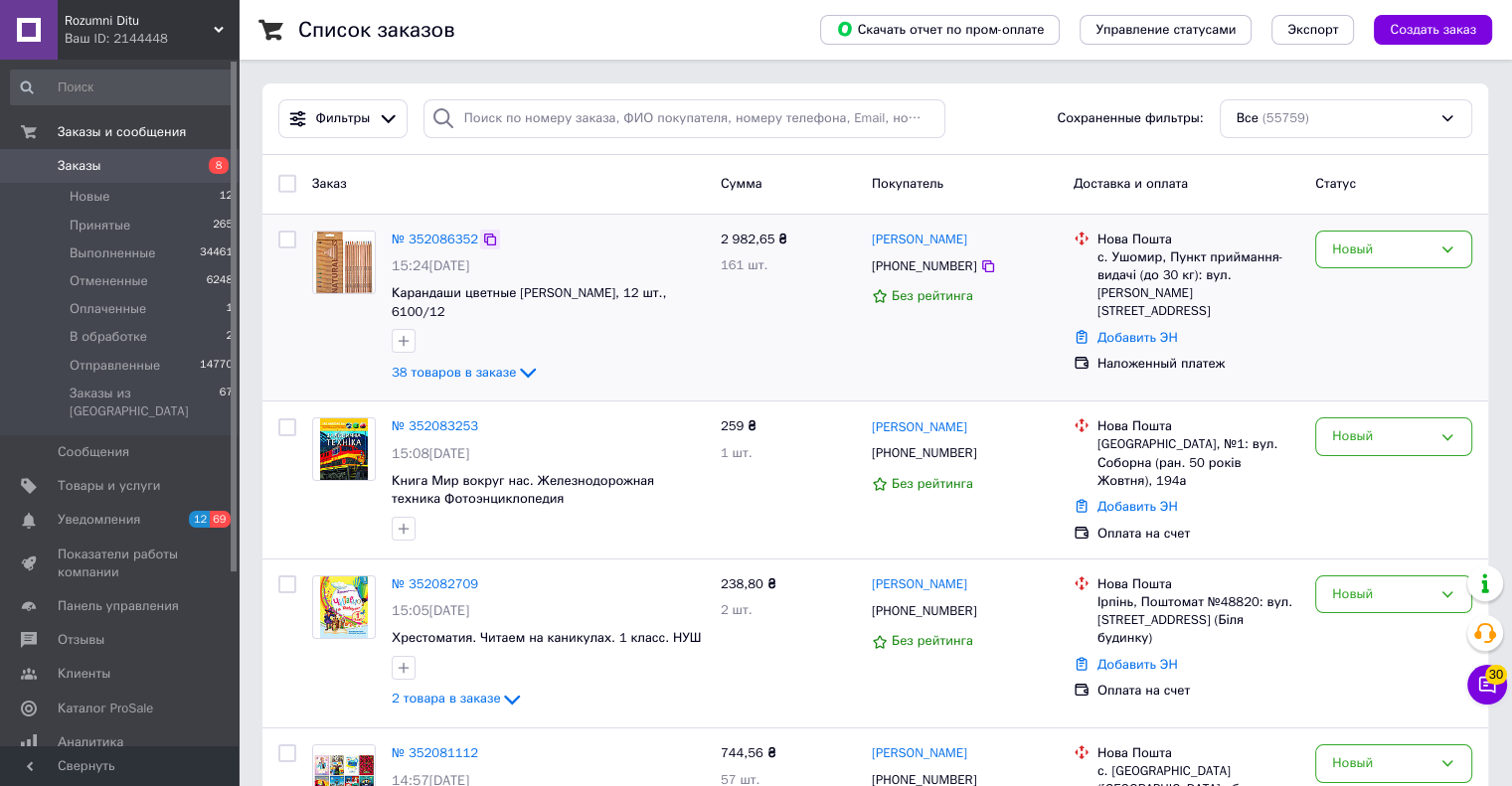 click 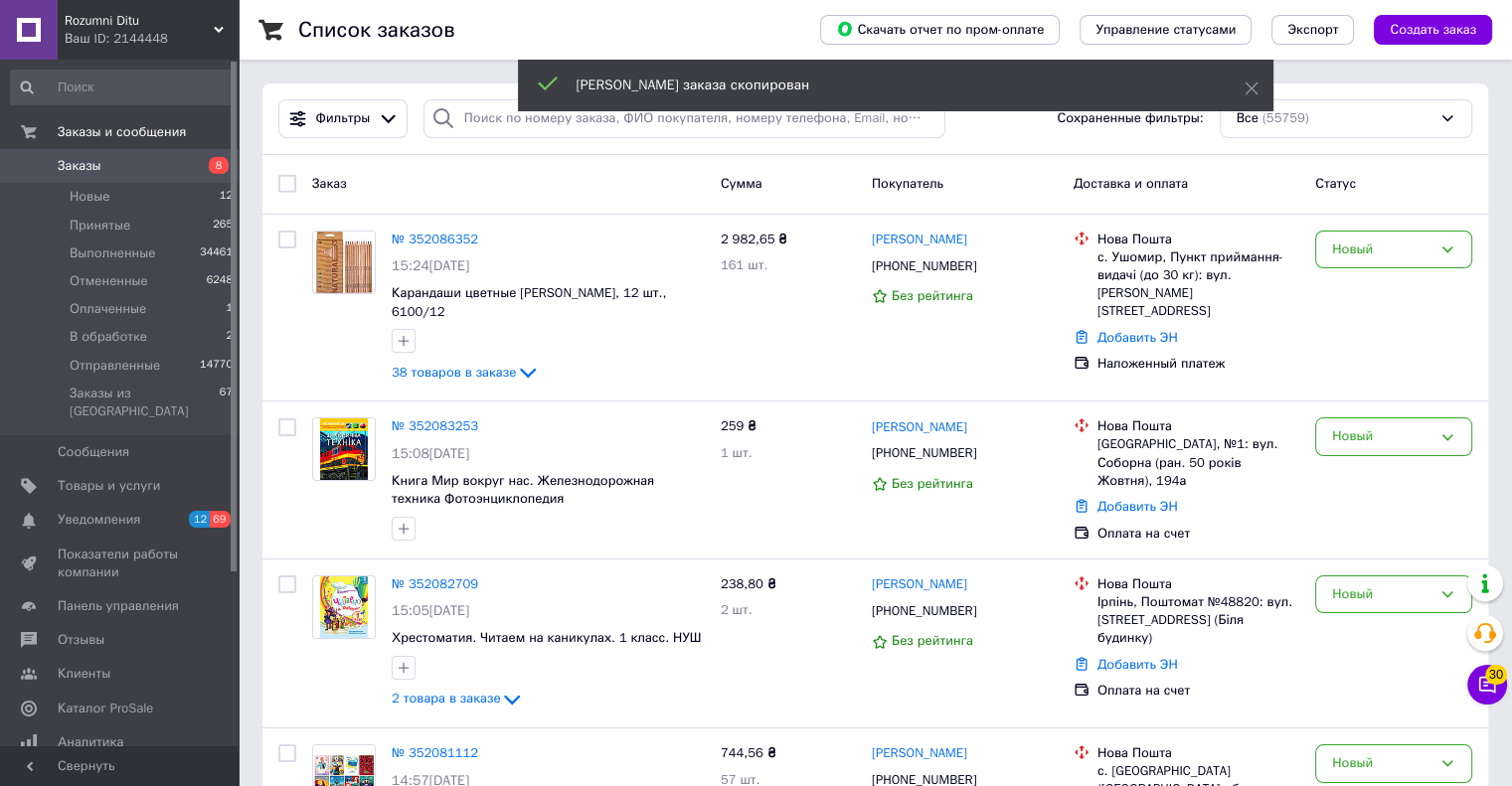 click on "Список заказов   Скачать отчет по пром-оплате Управление статусами Экспорт Создать заказ Фильтры Сохраненные фильтры: Все (55759) Заказ Сумма Покупатель Доставка и оплата Статус № 352086352 15:24[DATE] Карандаши цветные [PERSON_NAME], 12 шт., 6100/12 38 товаров в заказе 2 982,65 ₴ 161 шт. [PERSON_NAME] [PHONE_NUMBER] Без рейтинга Нова Пошта с. Ушомир, Пункт приймання-видачі (до 30 кг): вул. [PERSON_NAME], 1 Добавить ЭН Наложенный платеж Новый № 352083253 15:08[DATE] Книга Мир вокруг нас. Железнодорожная техника Фотоэнциклопедия 259 ₴ 1 шт. [PERSON_NAME] [PHONE_NUMBER] Без рейтинга Нова Пошта Добавить ЭН Новый 91% 1" at bounding box center (875, 9312) 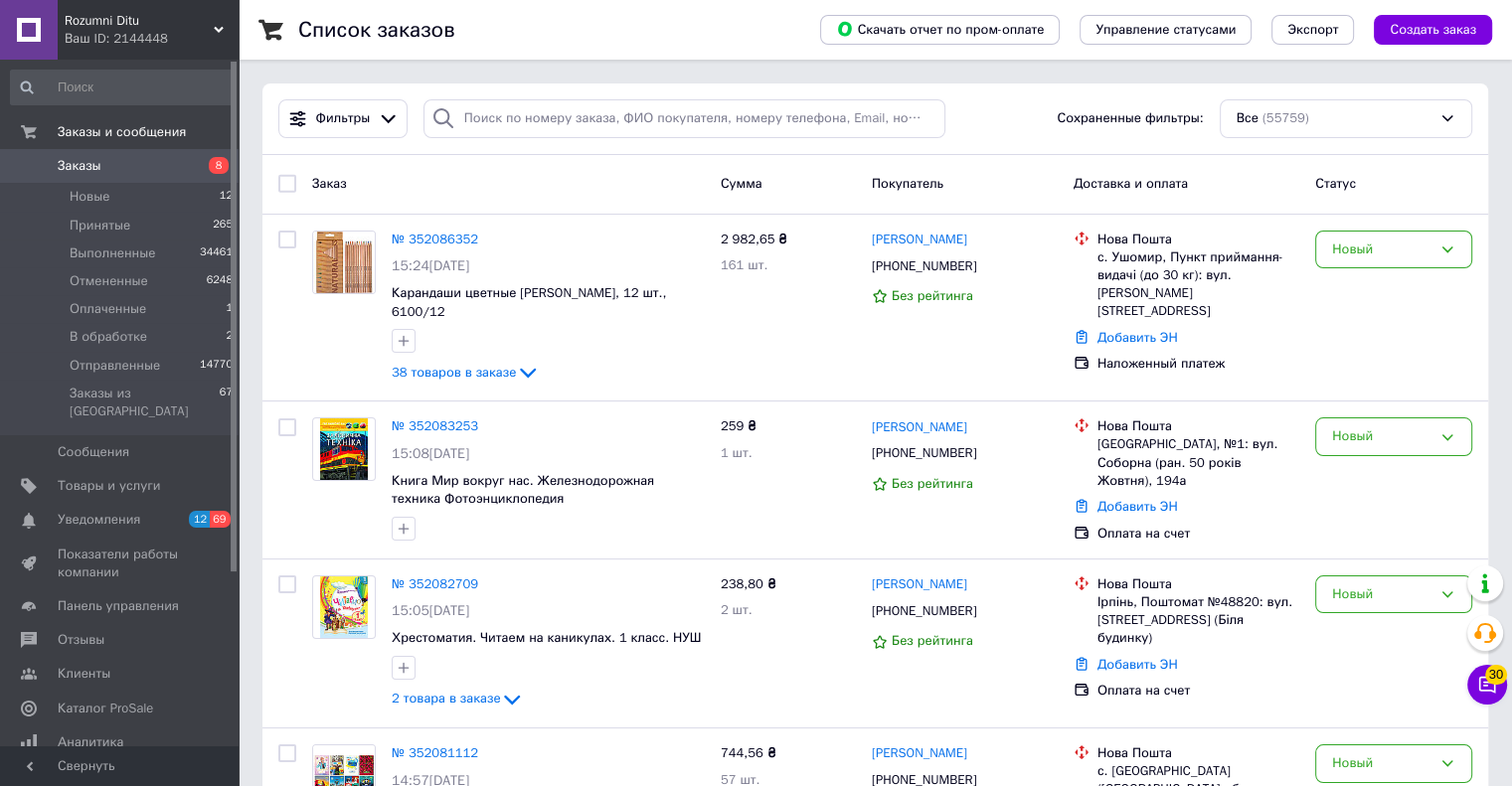 click on "Список заказов   Скачать отчет по пром-оплате Управление статусами Экспорт Создать заказ Фильтры Сохраненные фильтры: Все (55759) Заказ Сумма Покупатель Доставка и оплата Статус № 352086352 15:24[DATE] Карандаши цветные [PERSON_NAME], 12 шт., 6100/12 38 товаров в заказе 2 982,65 ₴ 161 шт. [PERSON_NAME] [PHONE_NUMBER] Без рейтинга Нова Пошта с. Ушомир, Пункт приймання-видачі (до 30 кг): вул. [PERSON_NAME], 1 Добавить ЭН Наложенный платеж Новый № 352083253 15:08[DATE] Книга Мир вокруг нас. Железнодорожная техника Фотоэнциклопедия 259 ₴ 1 шт. [PERSON_NAME] [PHONE_NUMBER] Без рейтинга Нова Пошта Добавить ЭН Новый 91% 1" at bounding box center (875, 9312) 